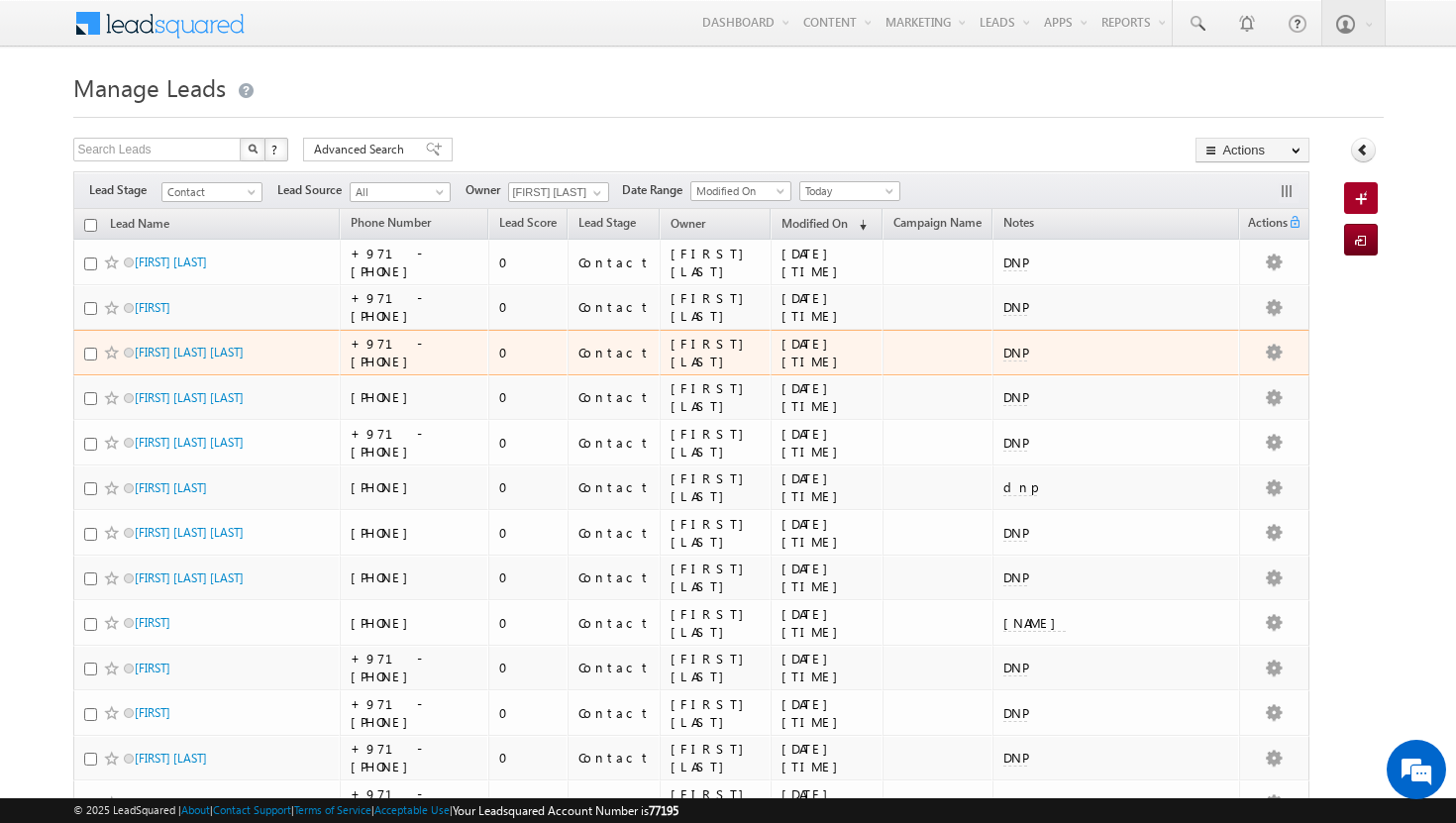 scroll, scrollTop: 0, scrollLeft: 0, axis: both 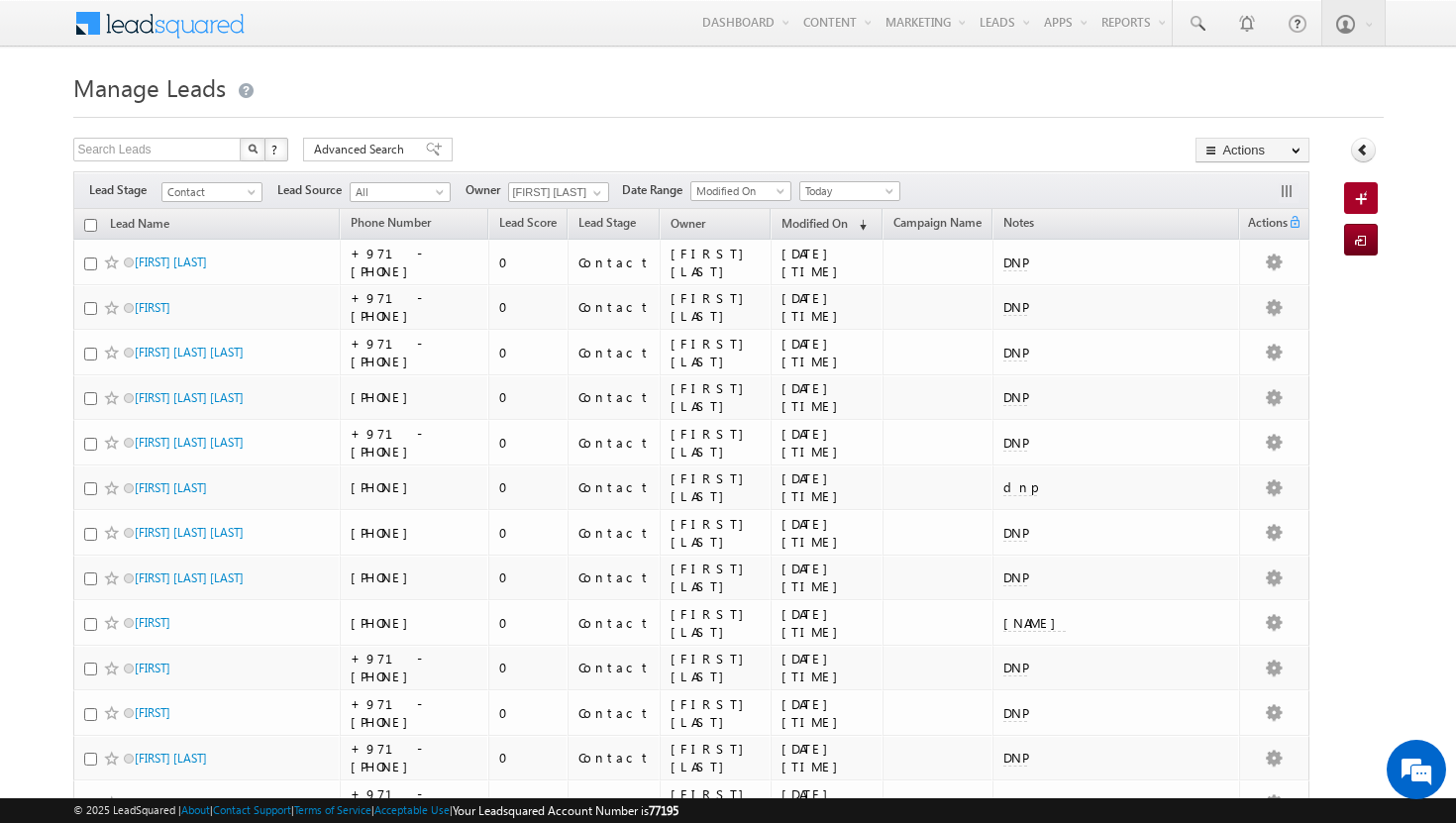 click at bounding box center [90, 225] 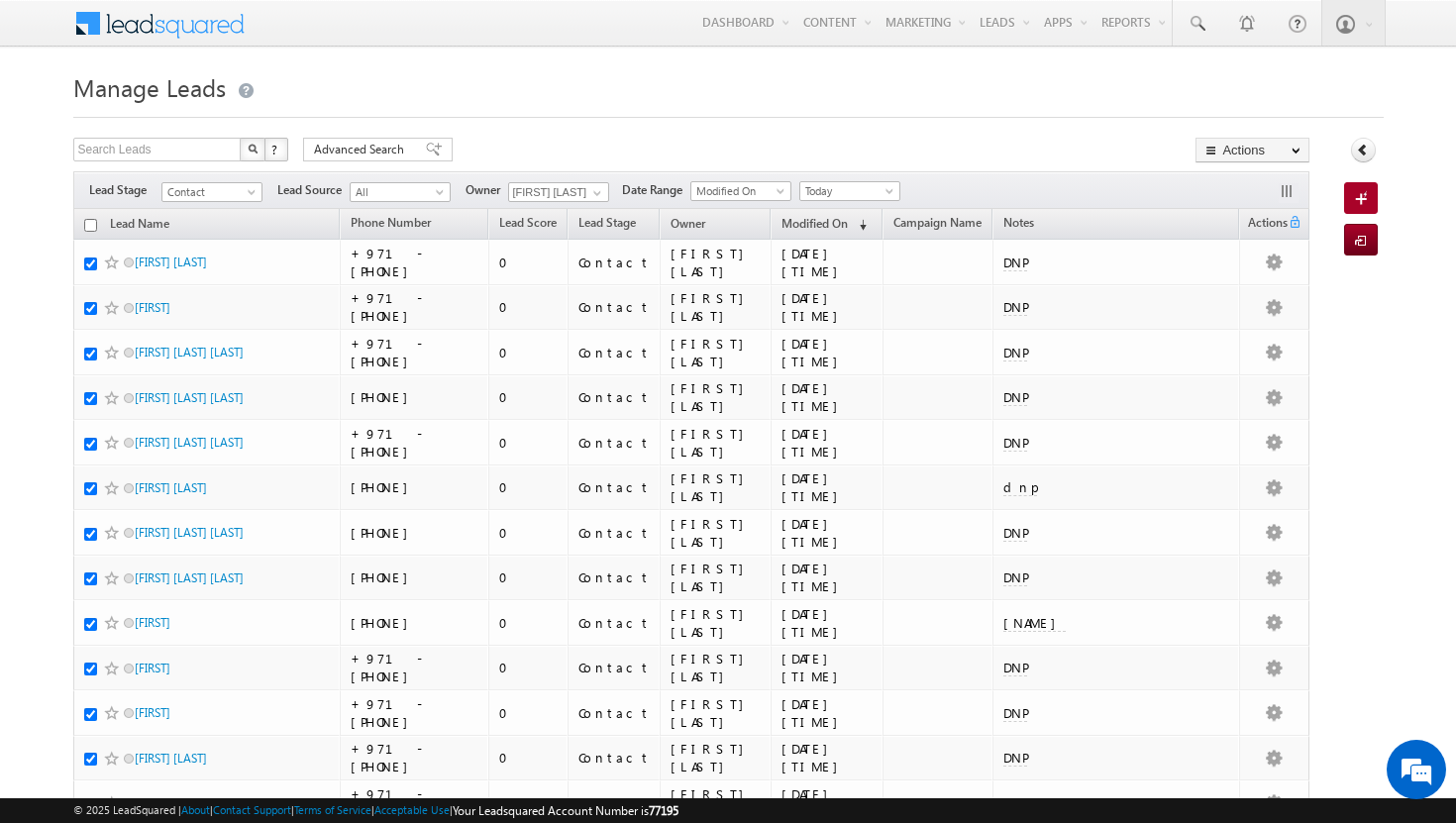 checkbox on "true" 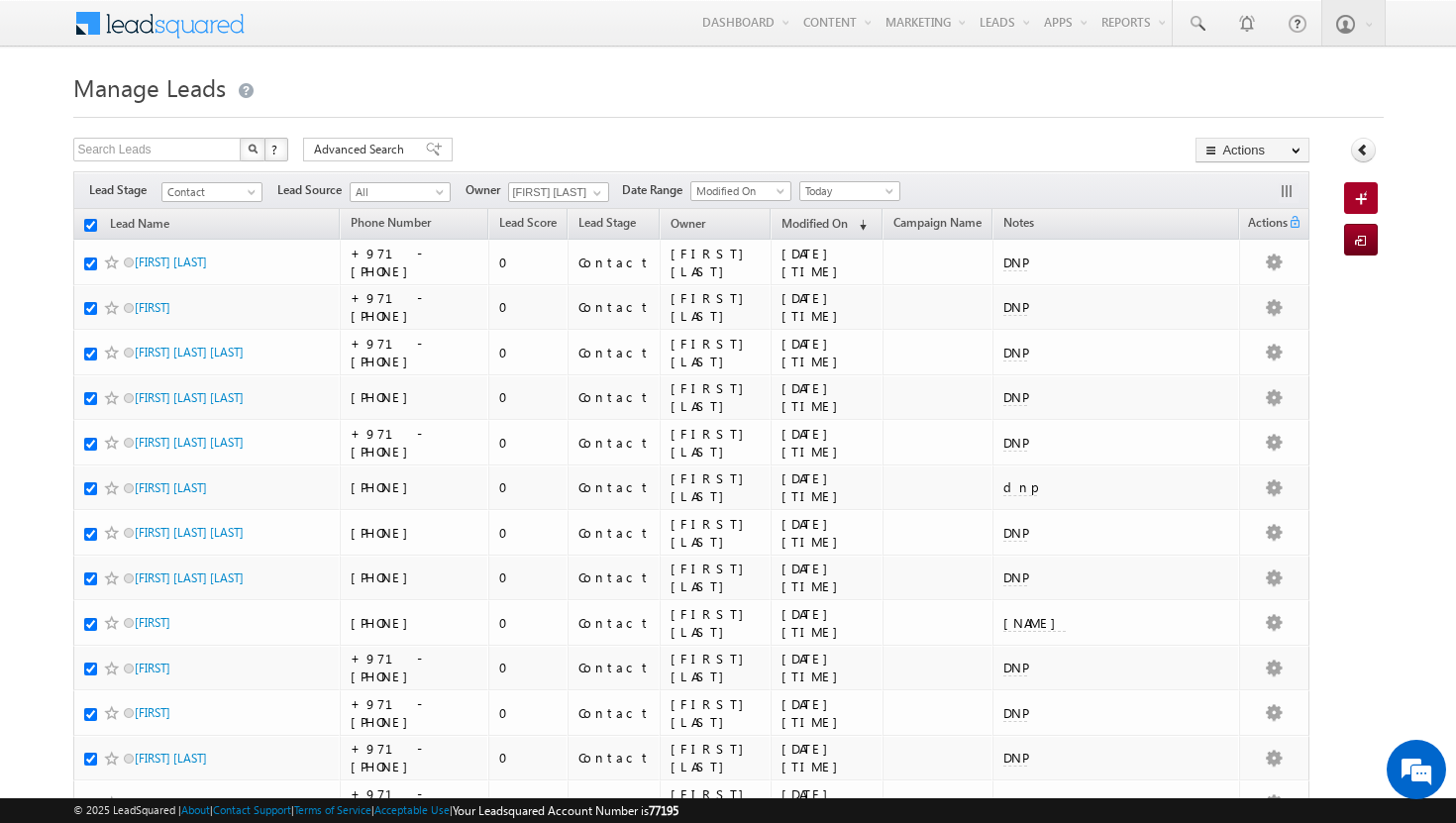 checkbox on "true" 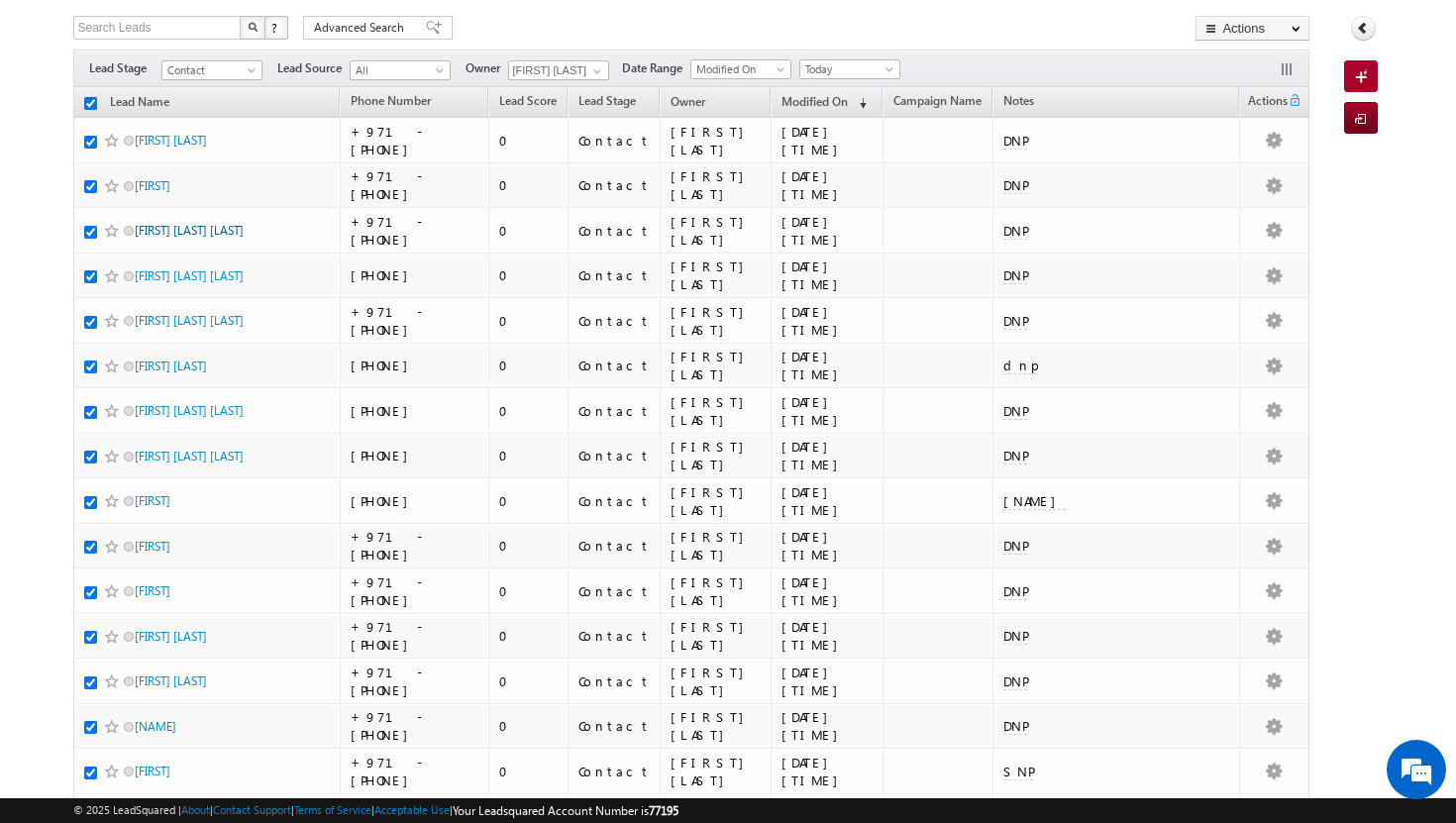 scroll, scrollTop: 0, scrollLeft: 0, axis: both 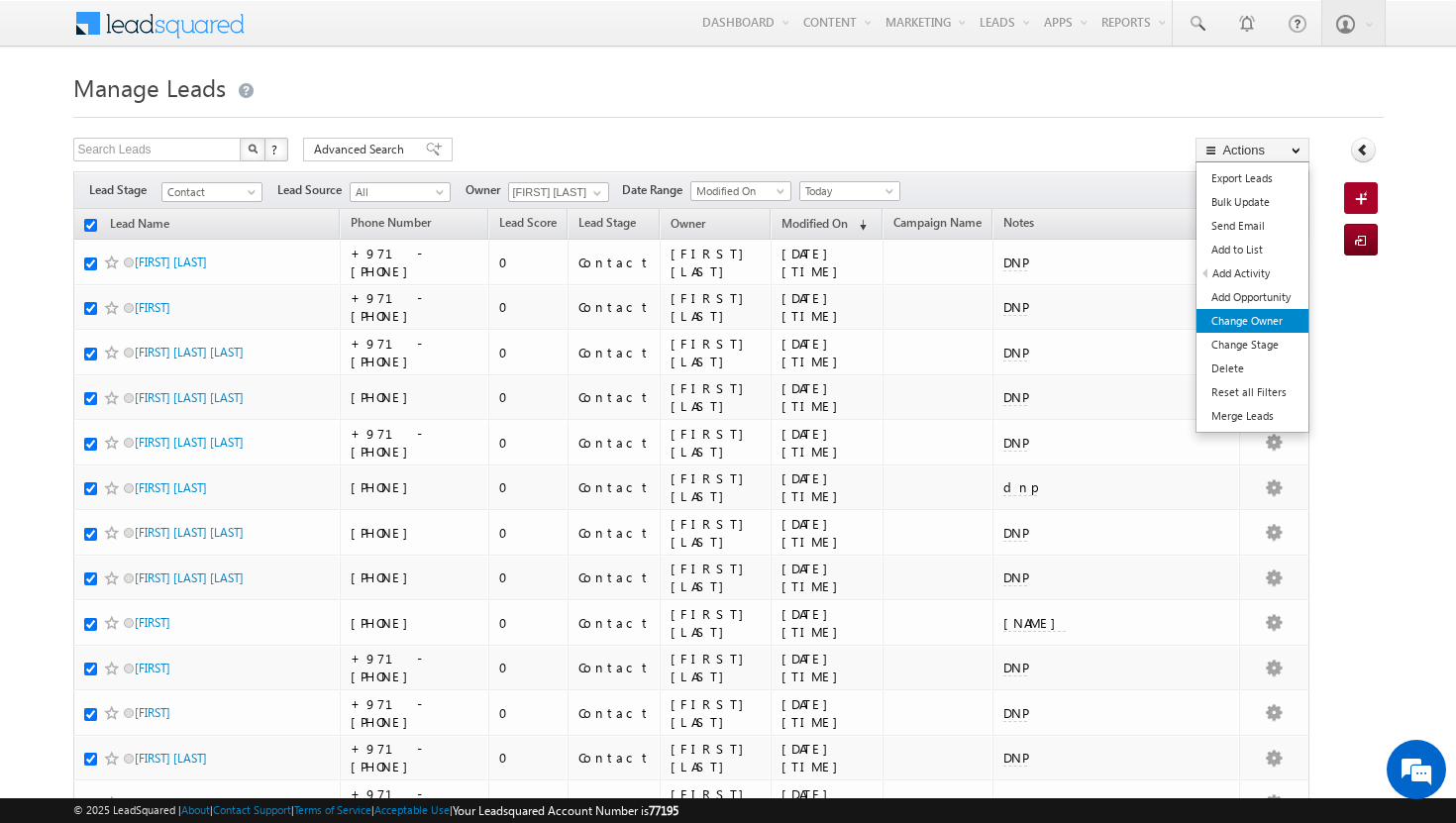 click on "Change Owner" at bounding box center (1252, 321) 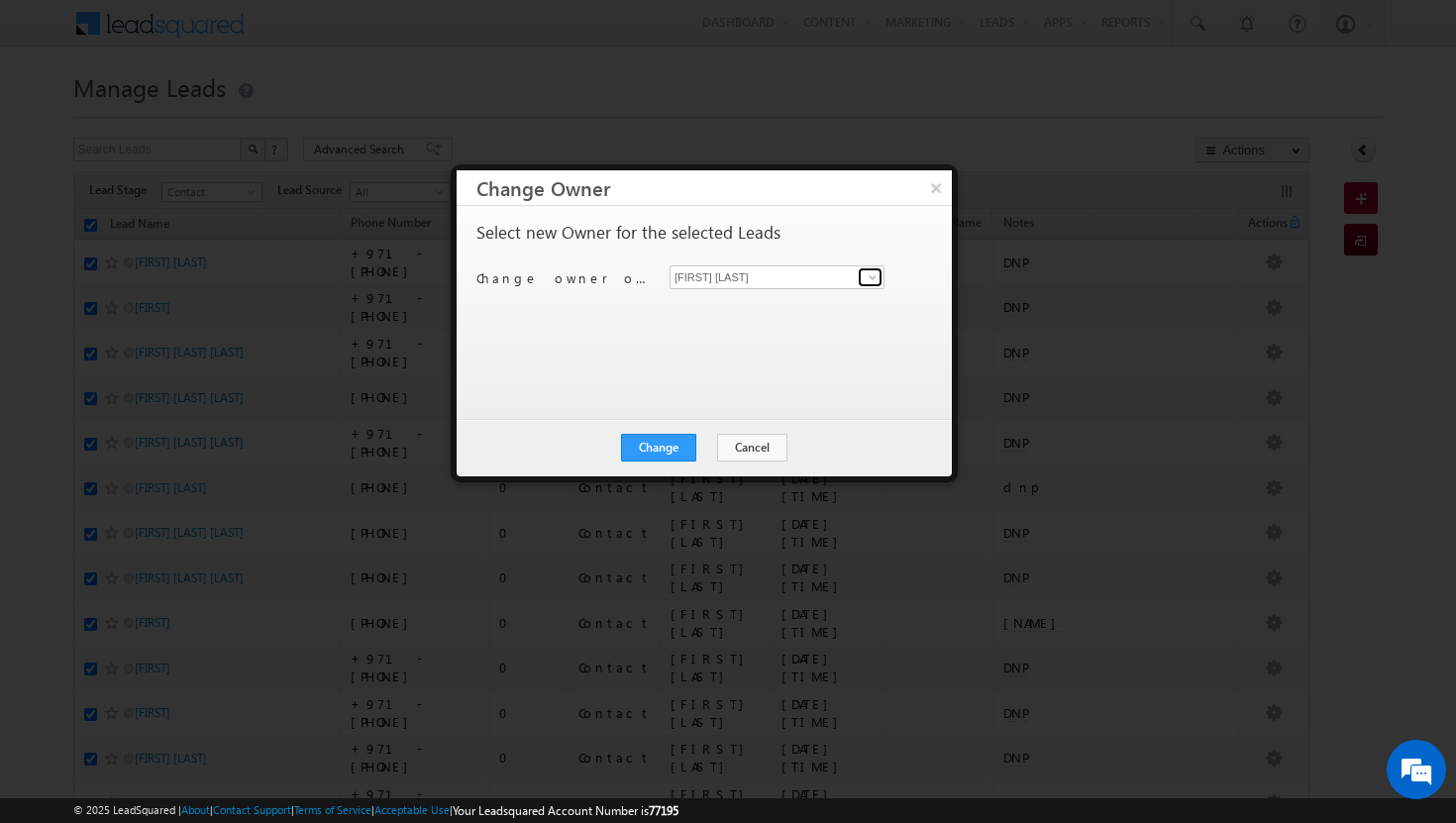 click at bounding box center [873, 277] 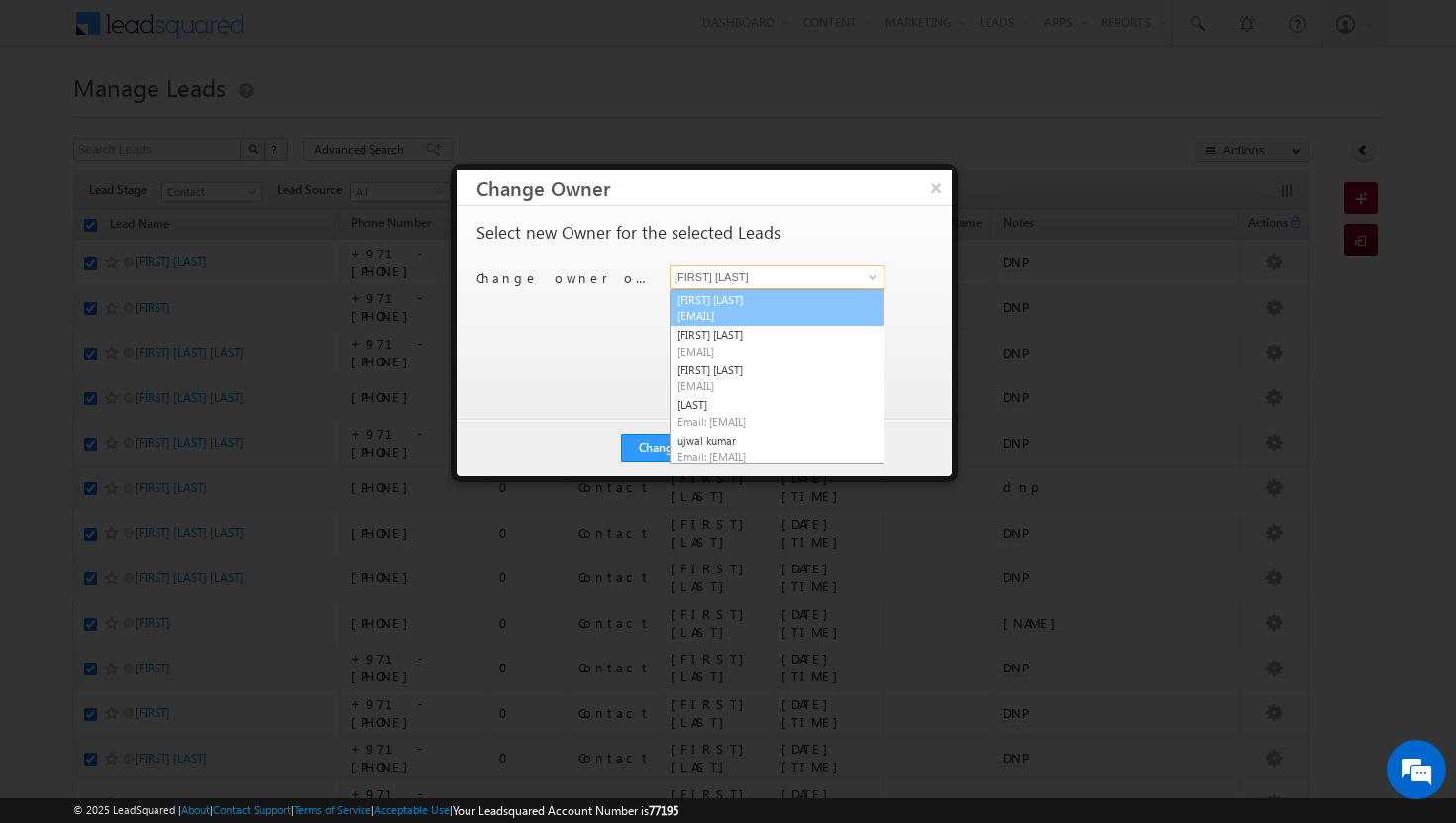 scroll, scrollTop: 0, scrollLeft: 0, axis: both 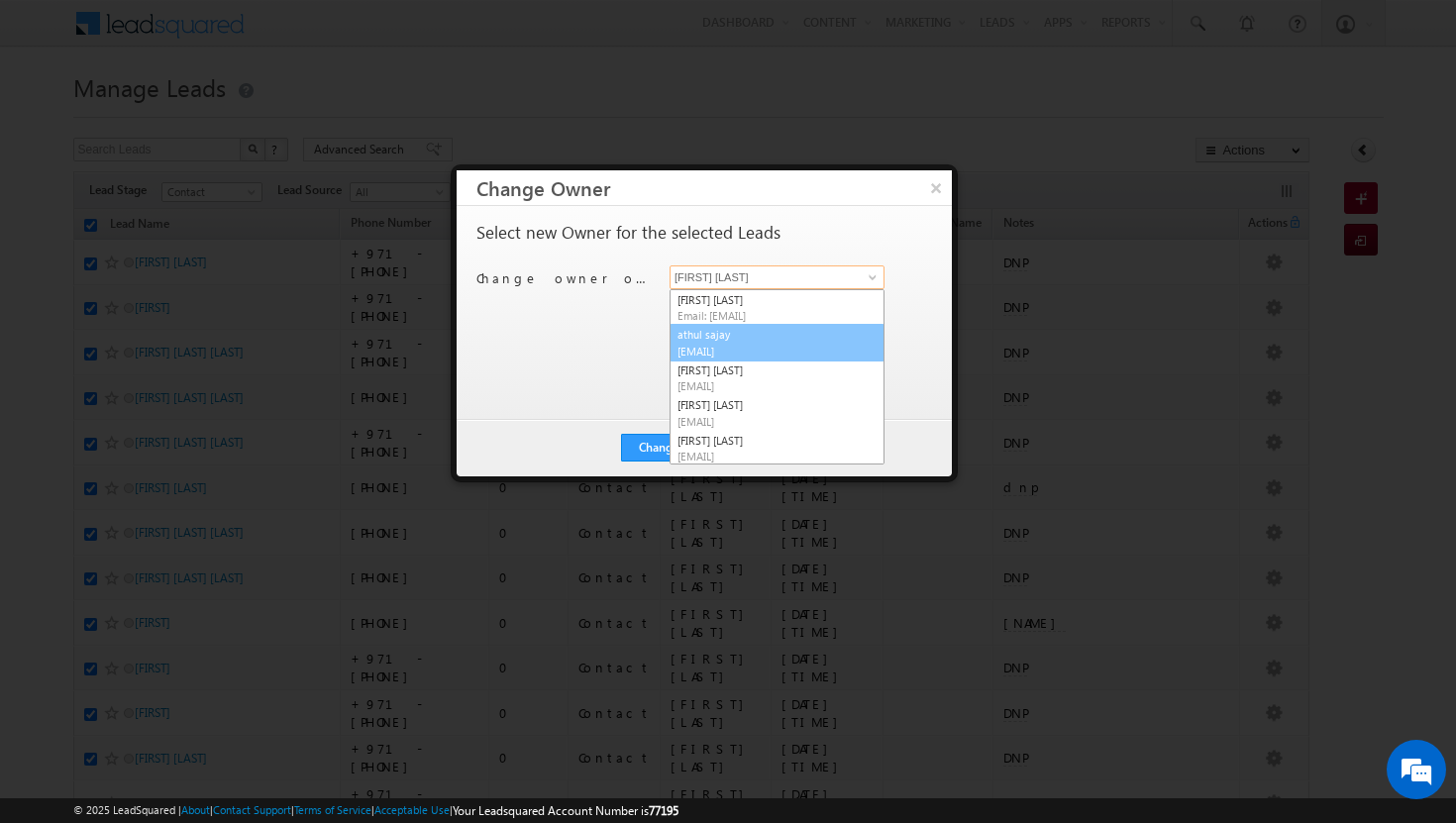 click on "[EMAIL]" at bounding box center [767, 351] 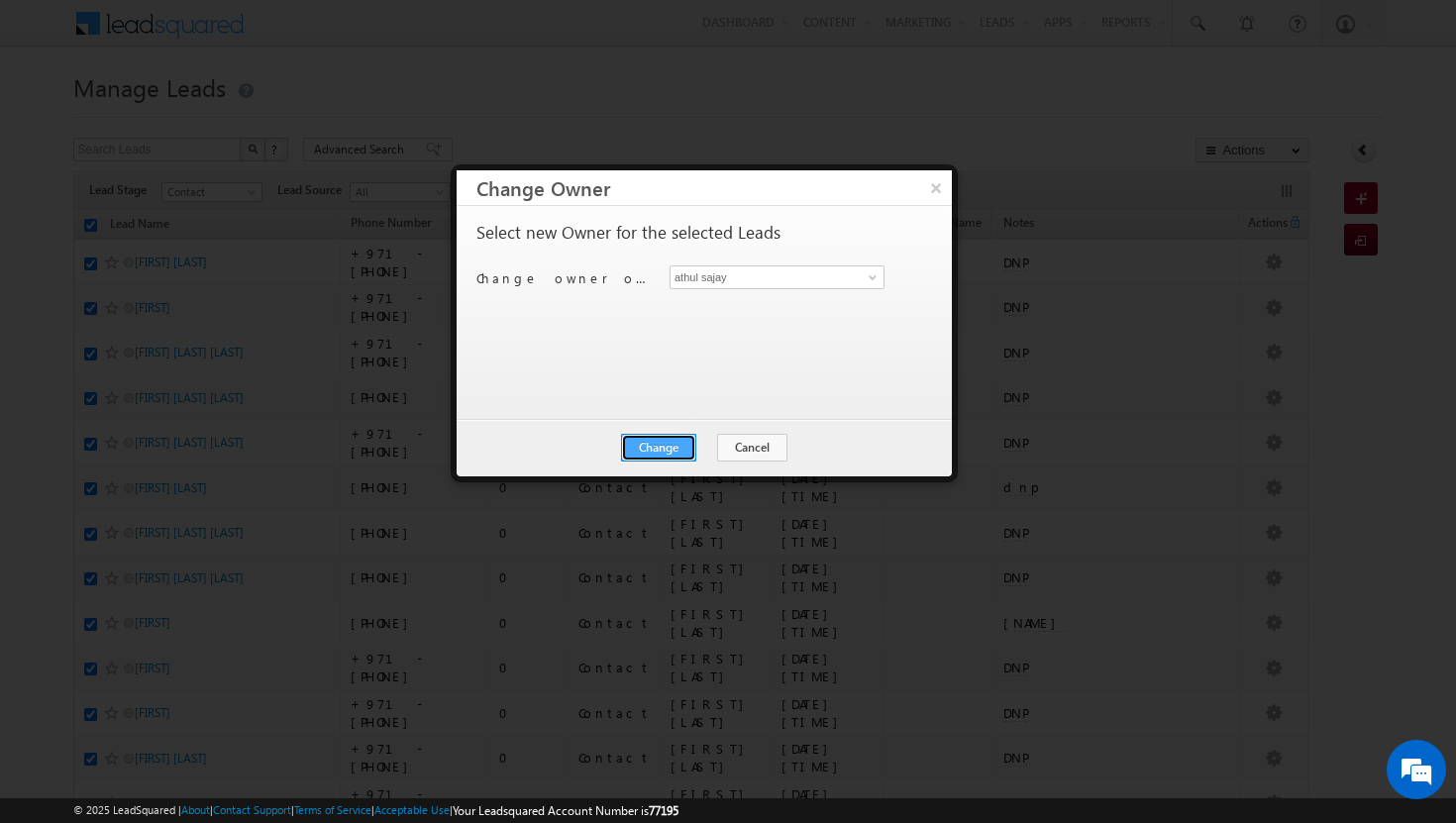 click on "Change" at bounding box center [659, 448] 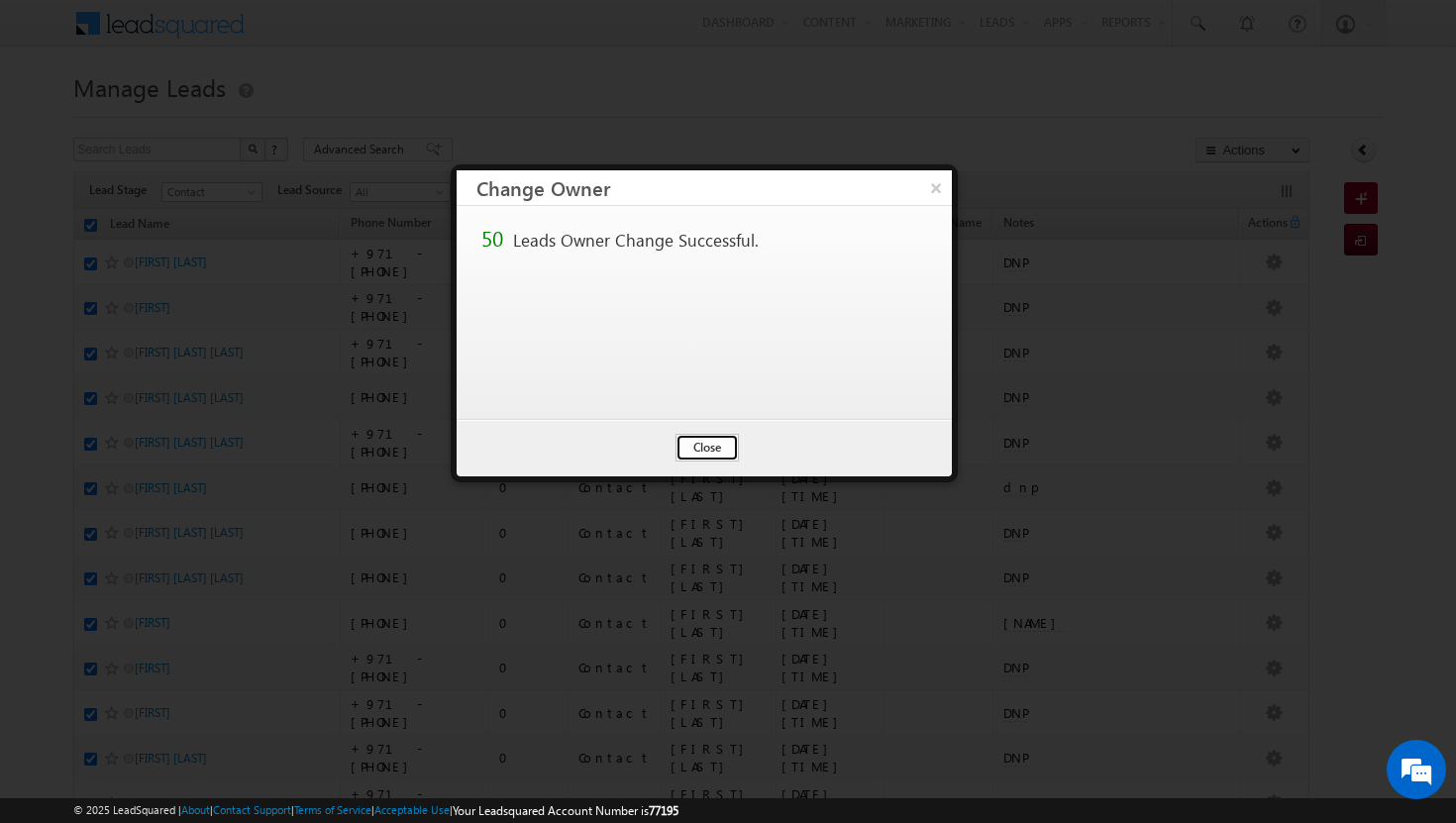 click on "Close" at bounding box center (707, 448) 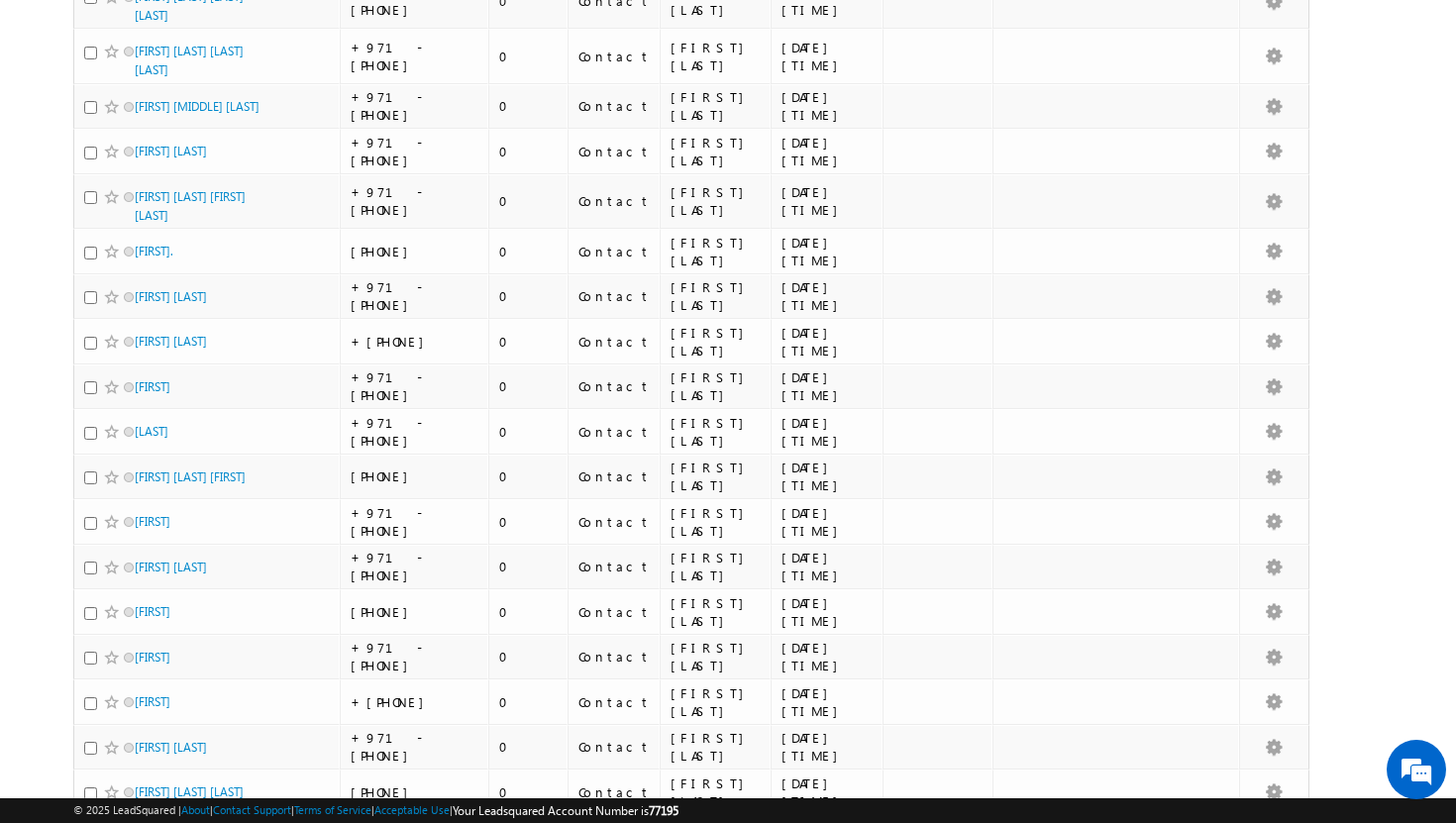 scroll, scrollTop: 0, scrollLeft: 0, axis: both 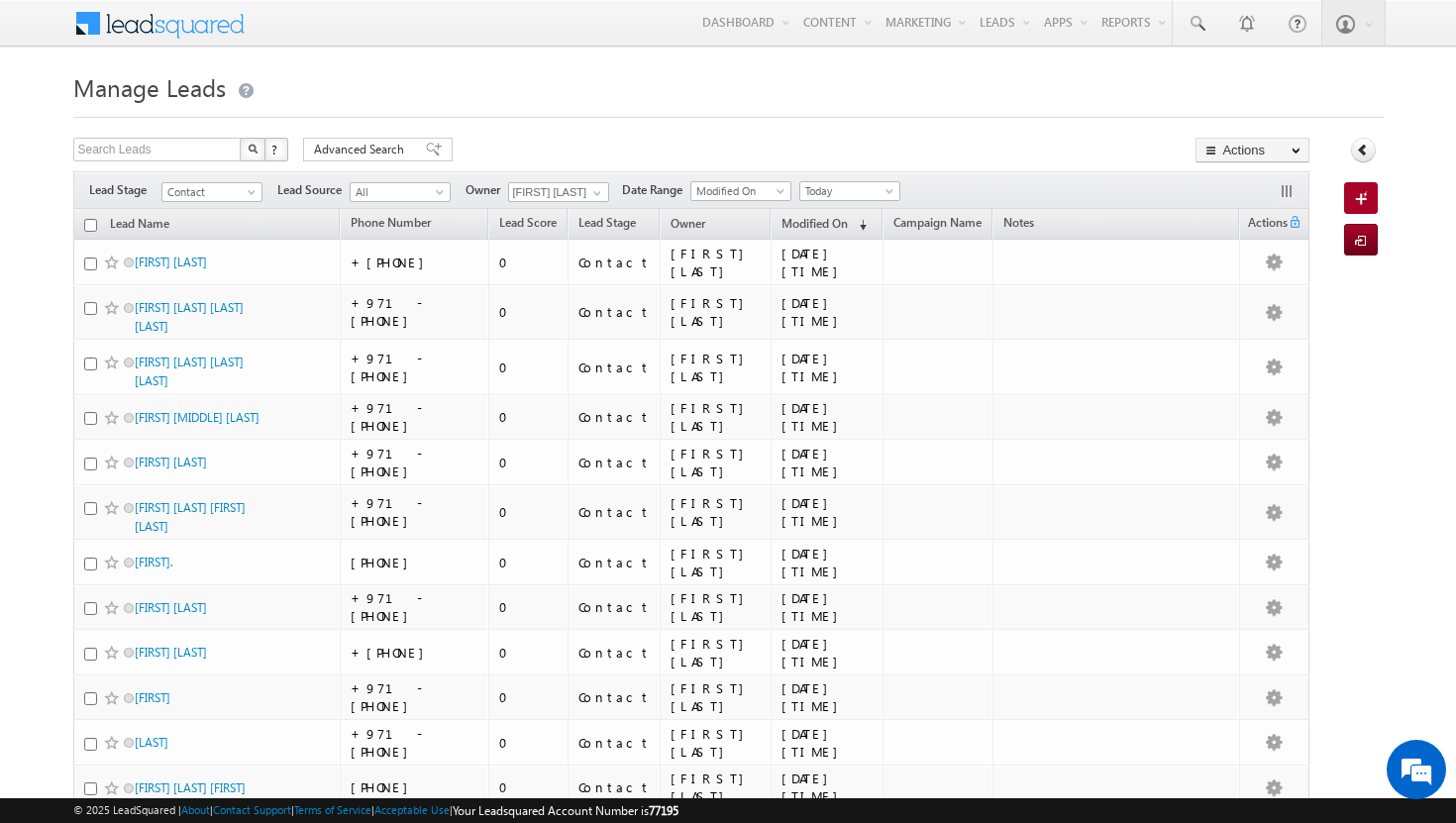 click at bounding box center [90, 225] 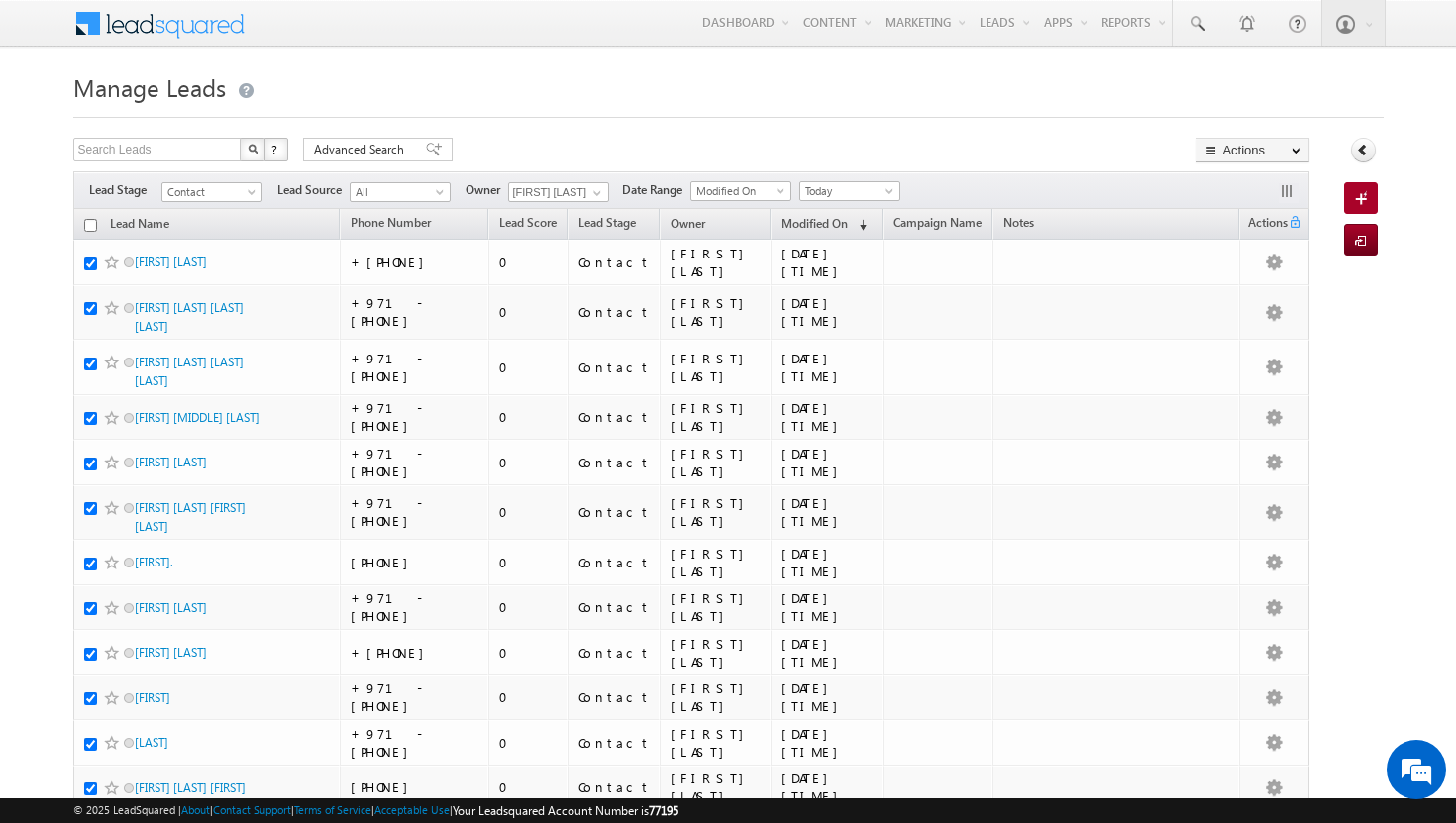 checkbox on "true" 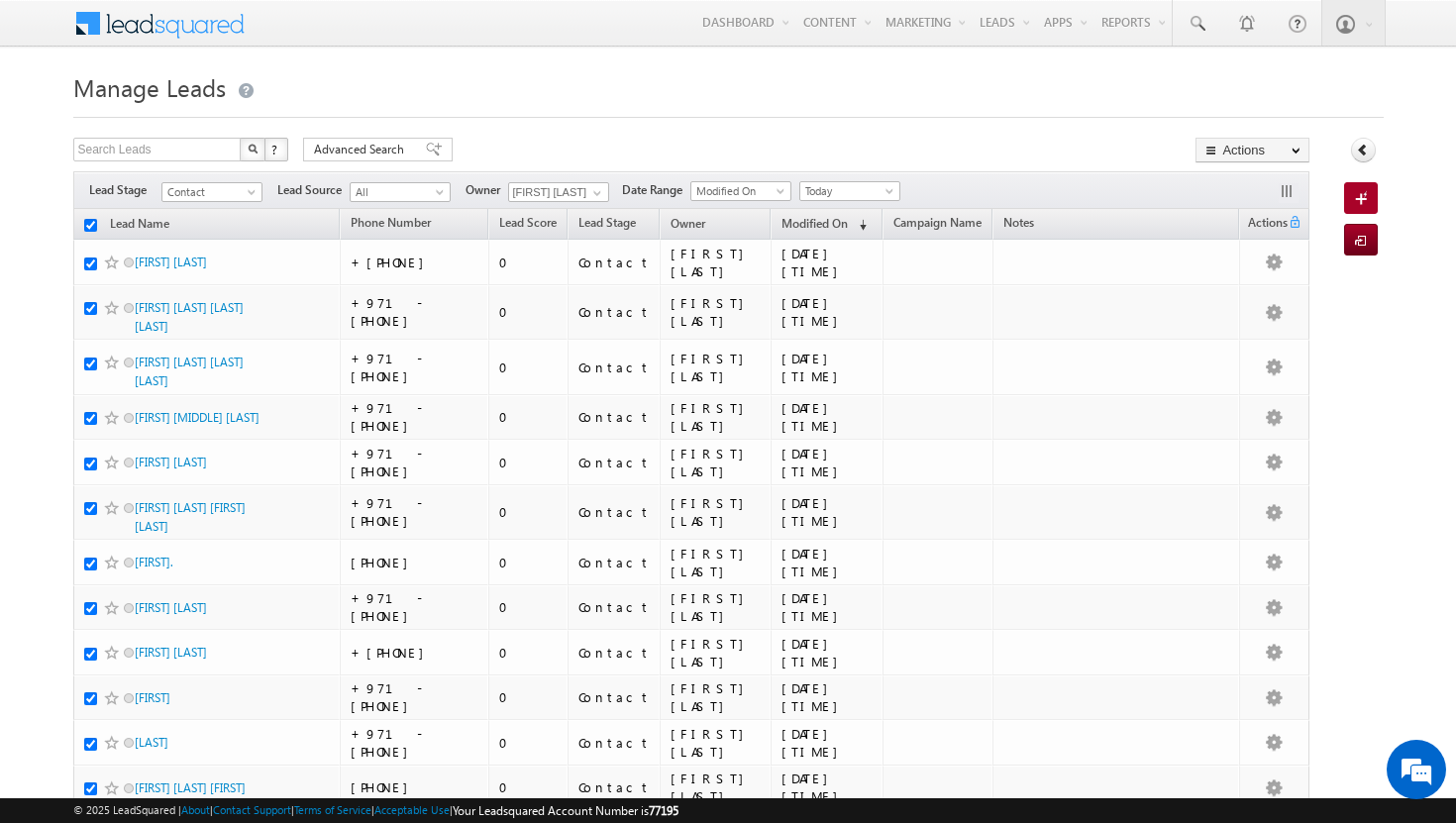 checkbox on "true" 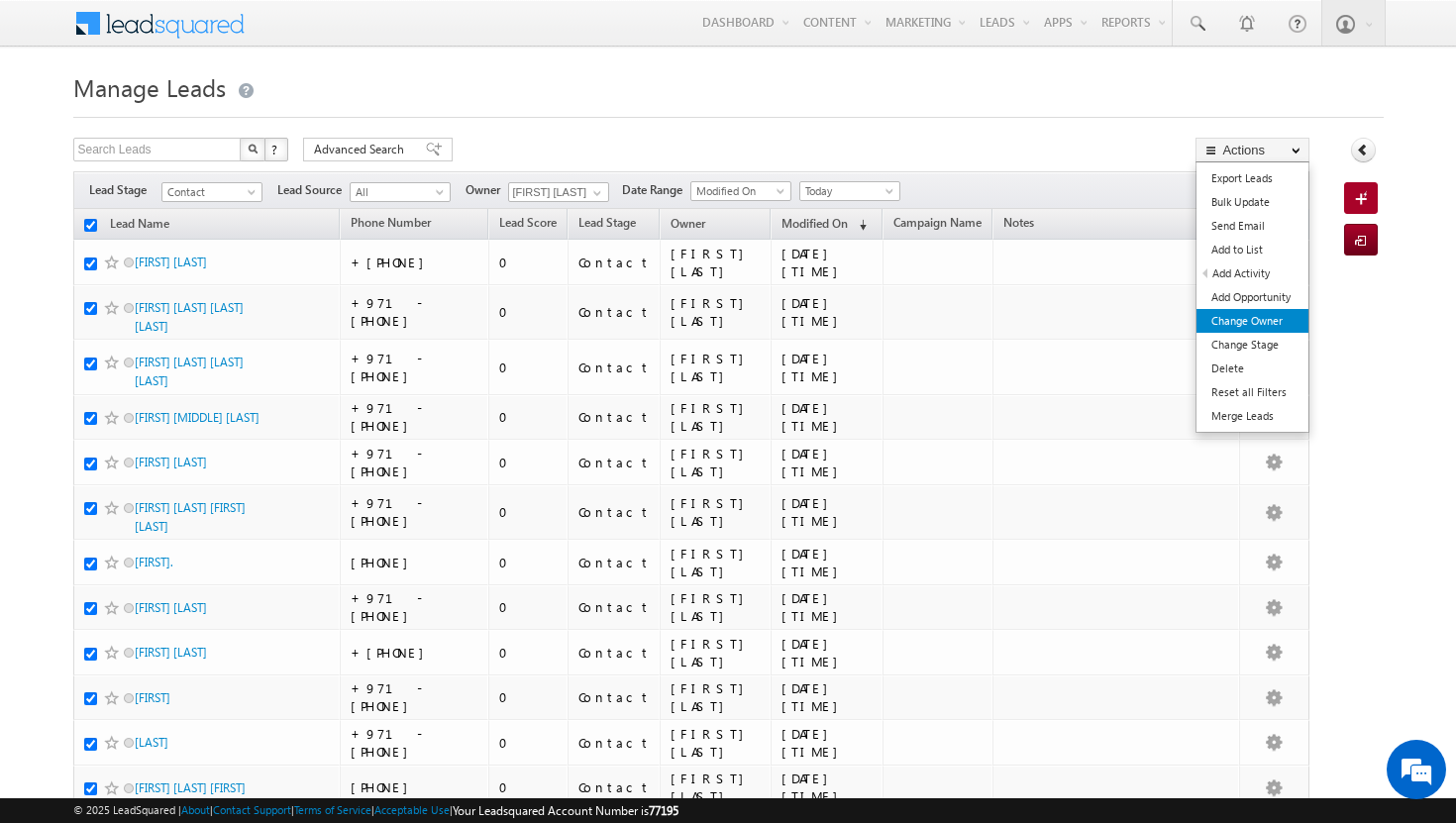 click on "Change Owner" at bounding box center (1252, 321) 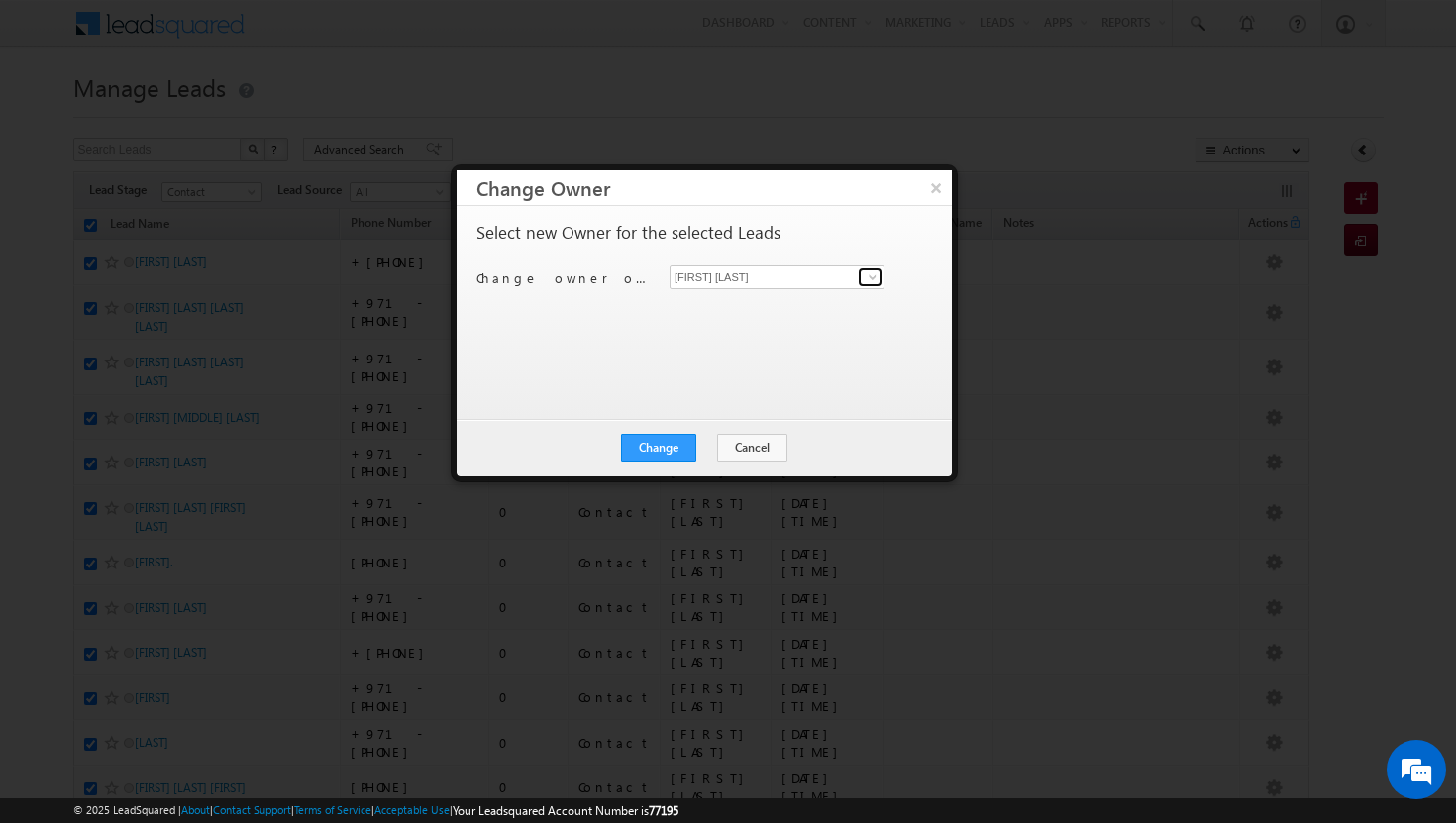 click at bounding box center (873, 277) 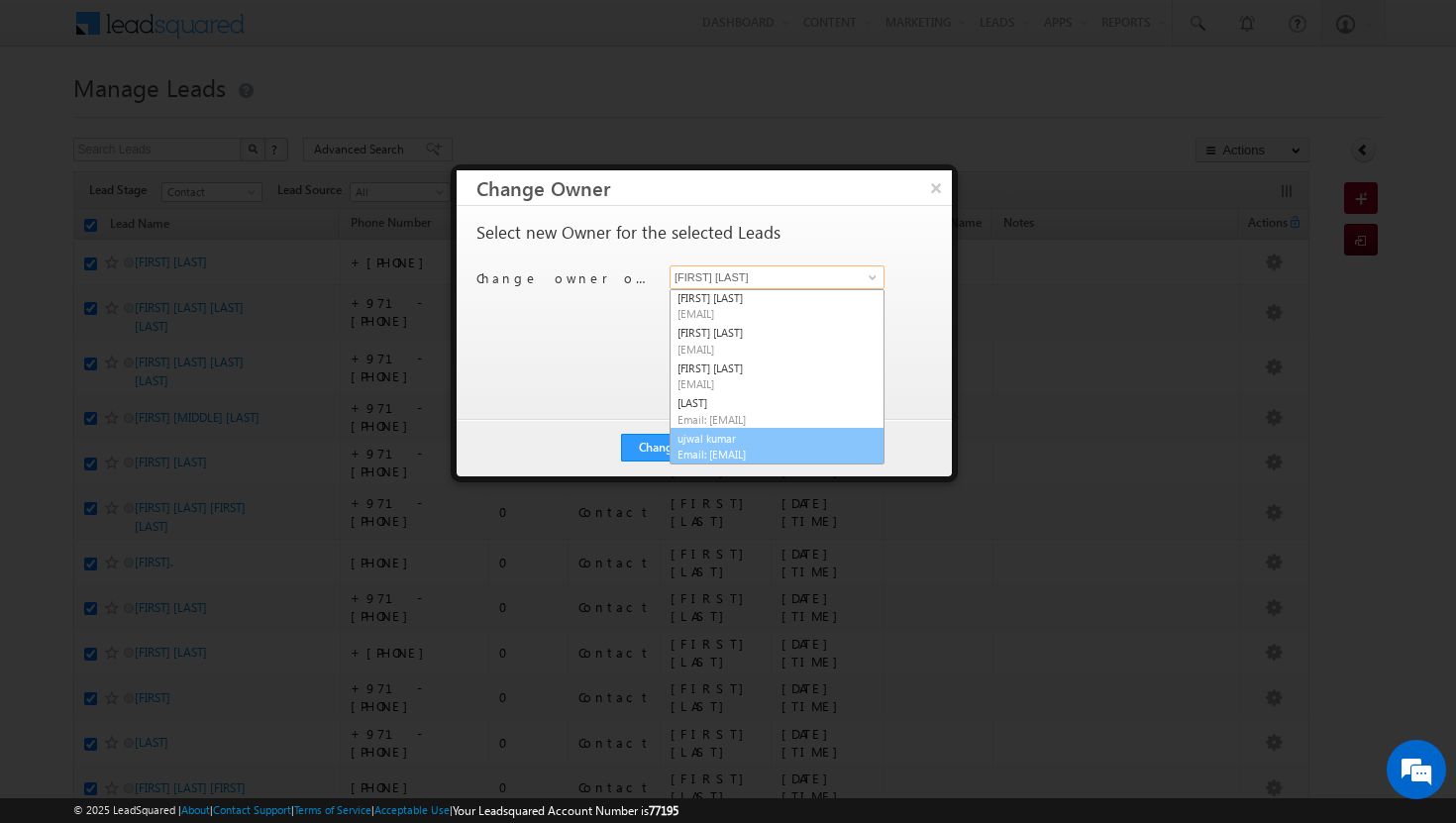 scroll, scrollTop: 73, scrollLeft: 0, axis: vertical 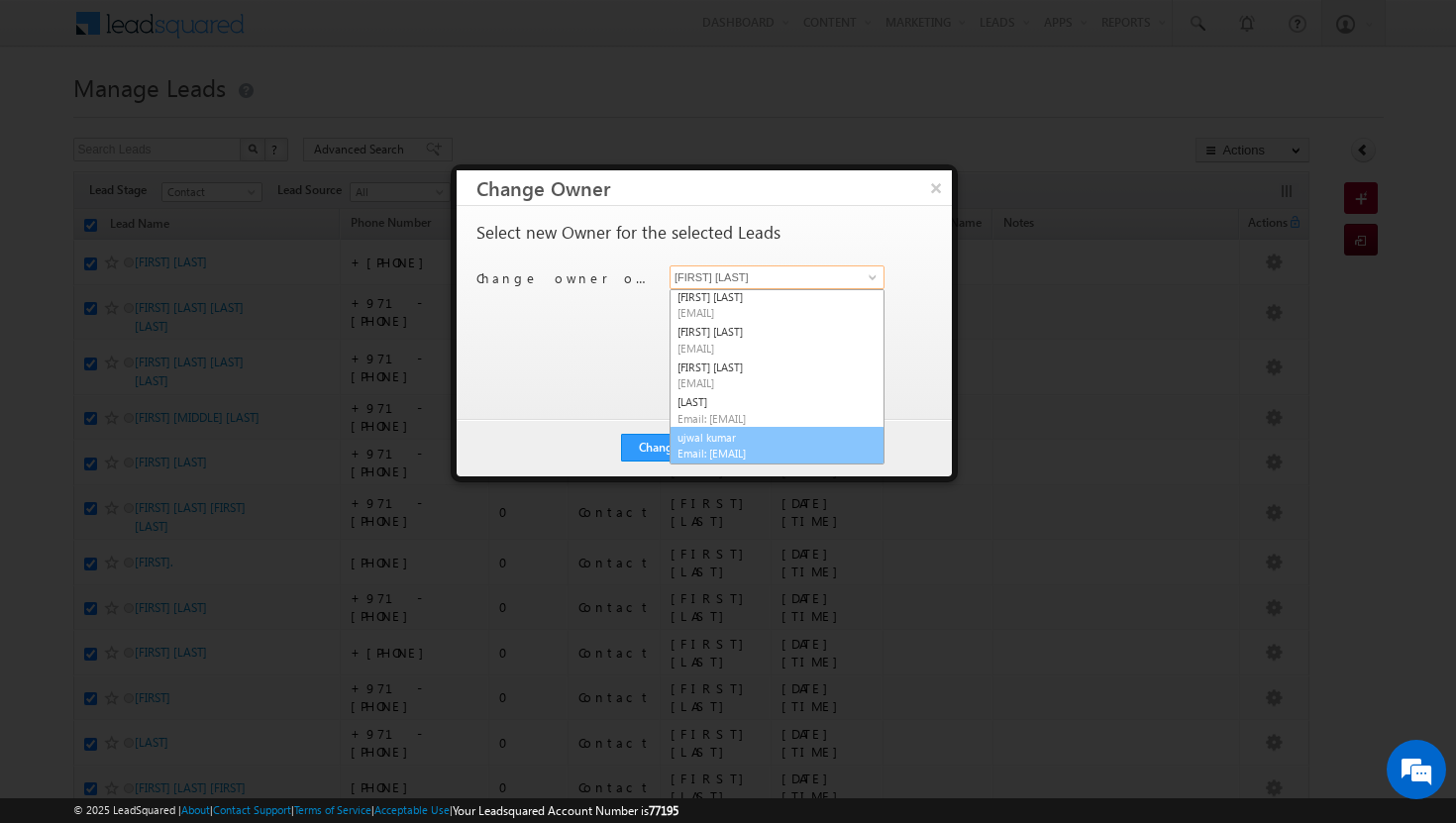 click on "[FIRST] [LAST] [EMAIL]" at bounding box center [777, 446] 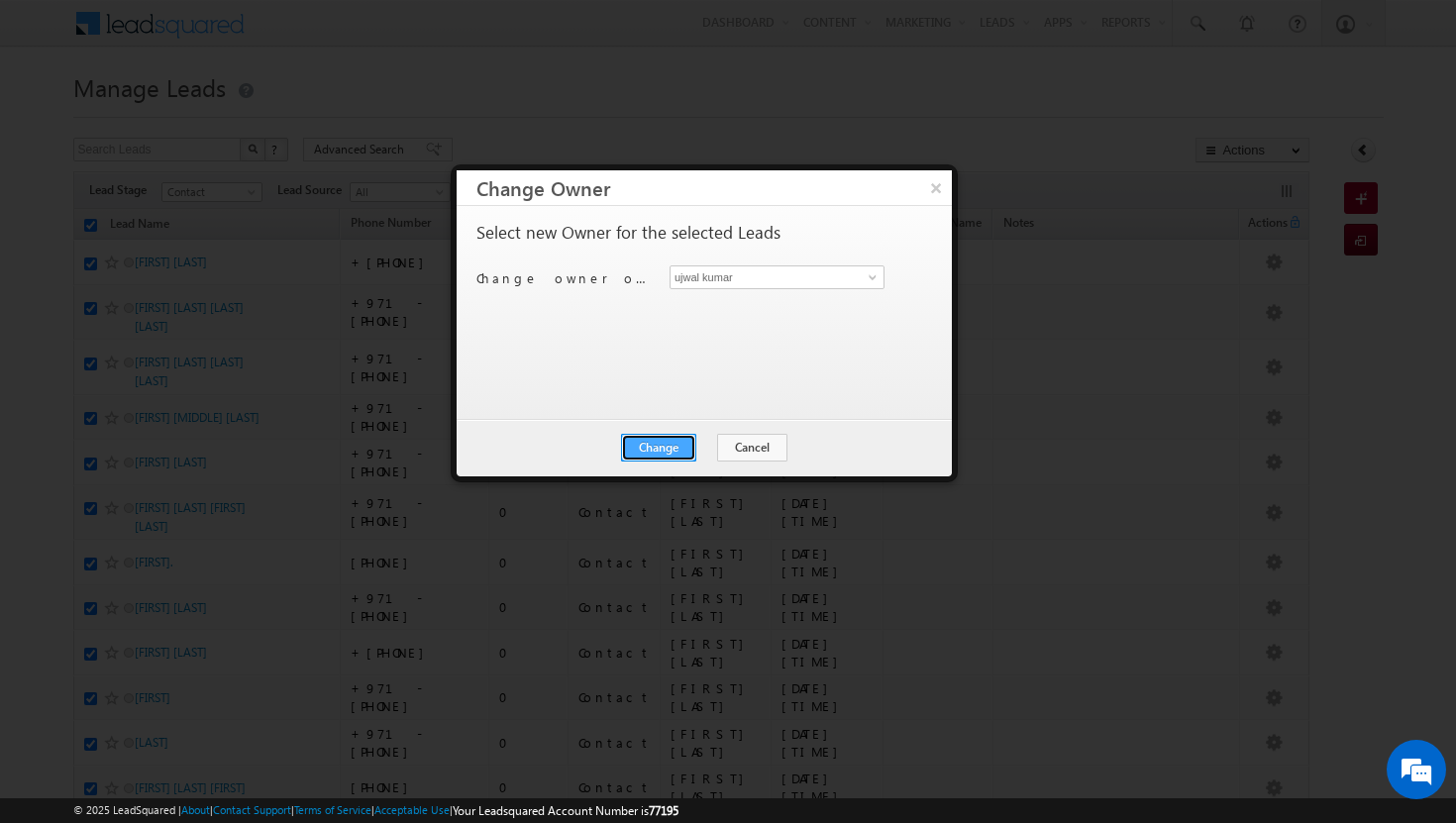 click on "Change" at bounding box center [659, 448] 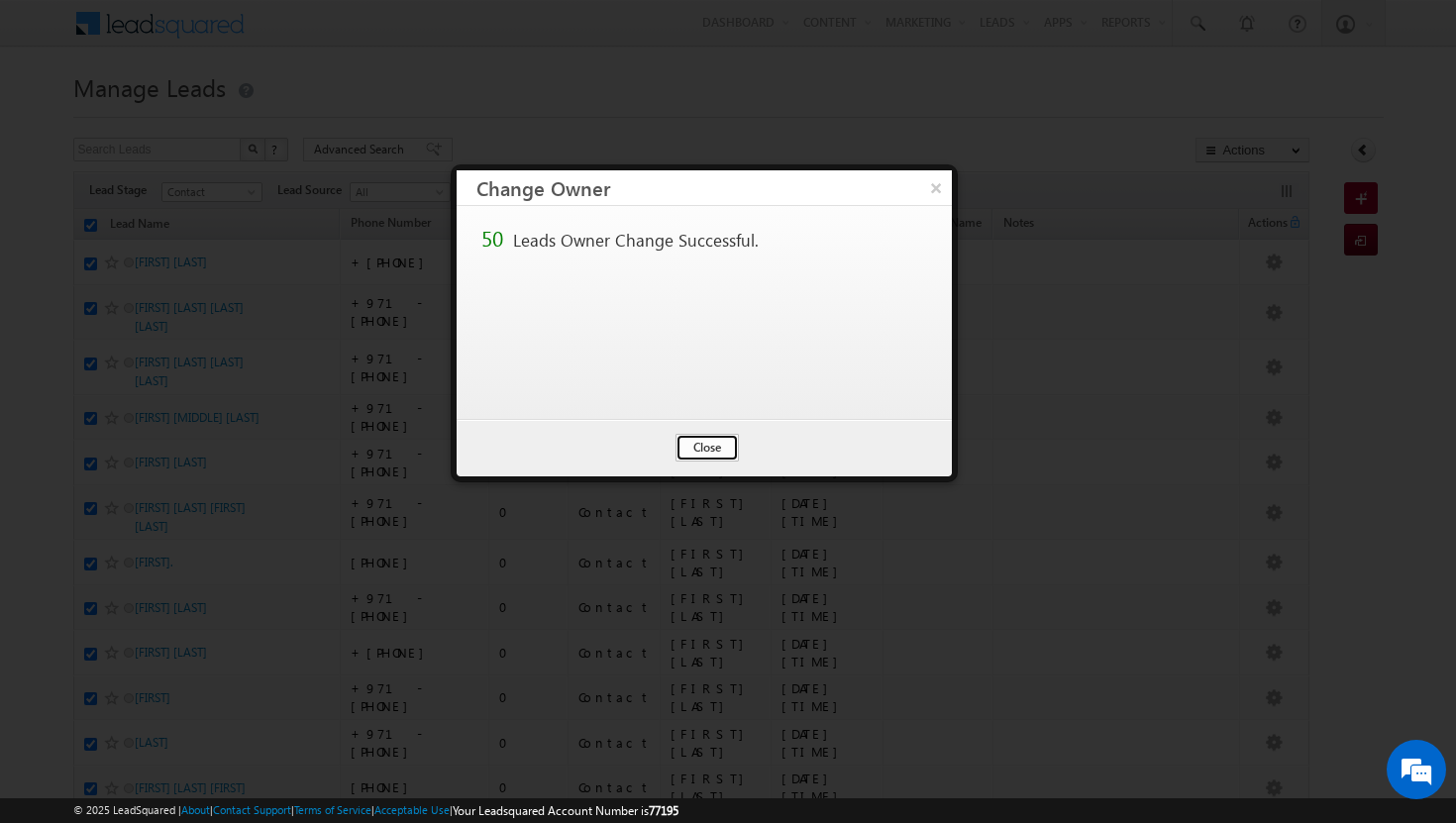 click on "Close" at bounding box center [707, 448] 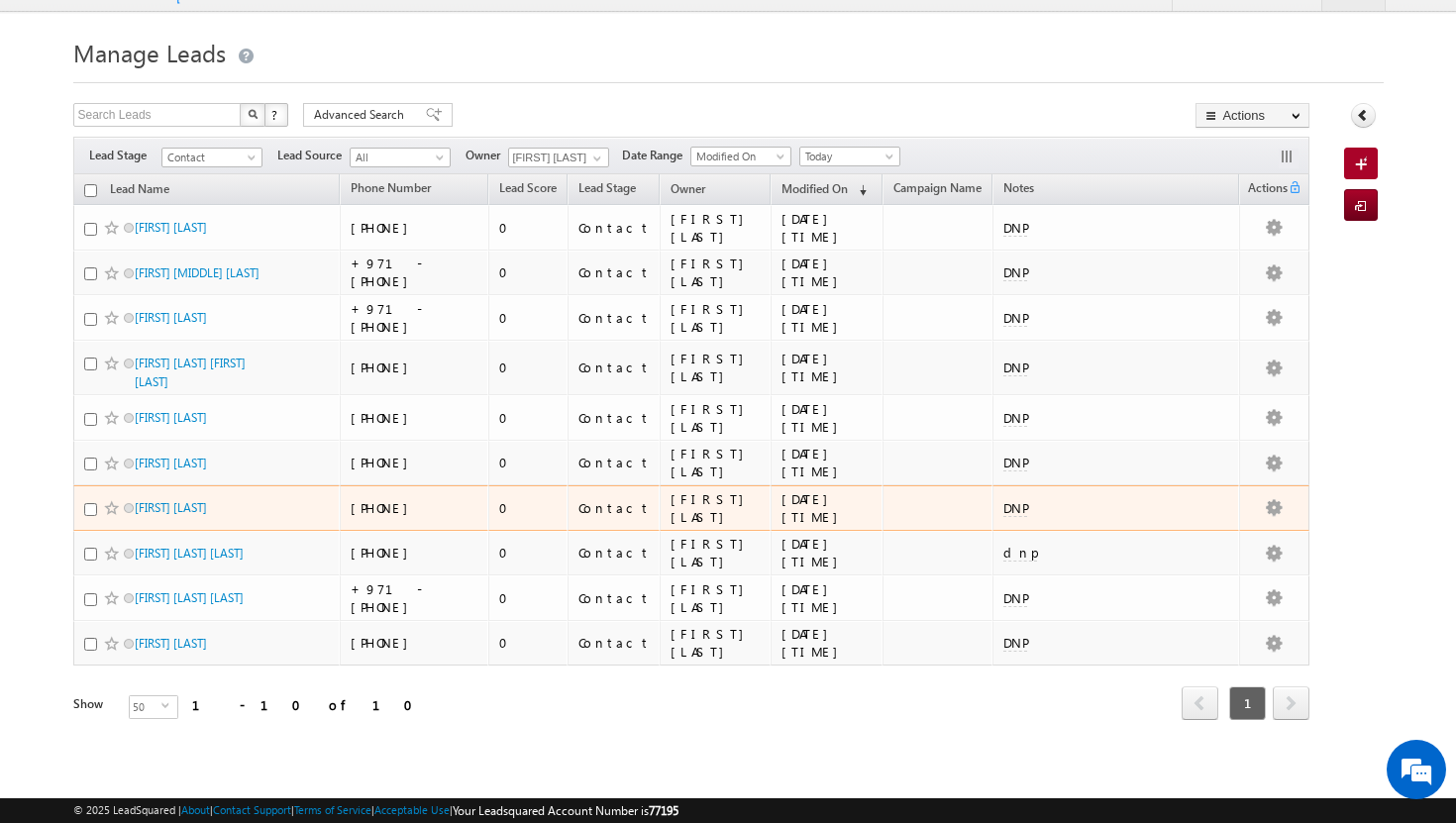 scroll, scrollTop: 0, scrollLeft: 0, axis: both 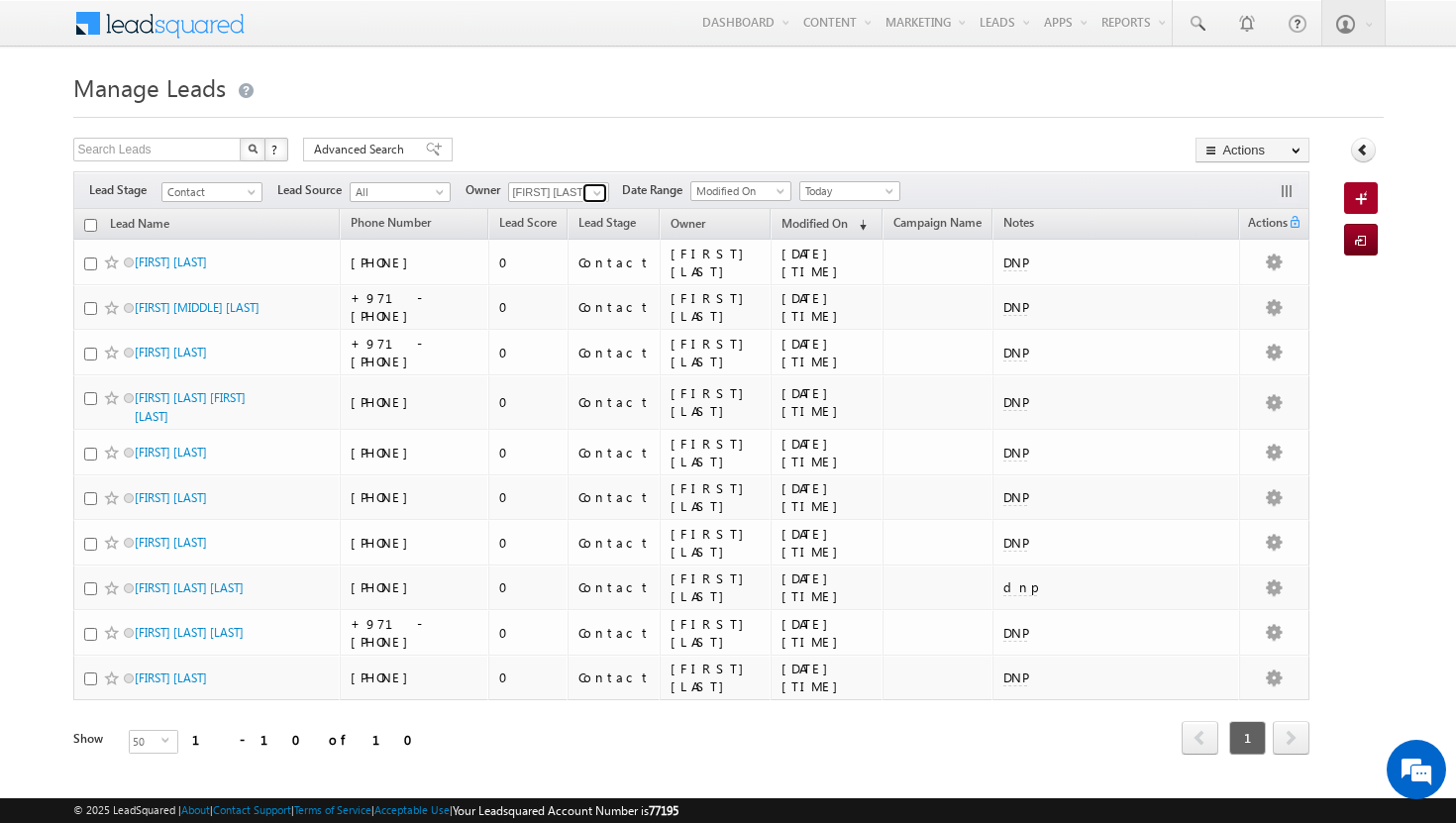 click at bounding box center (597, 193) 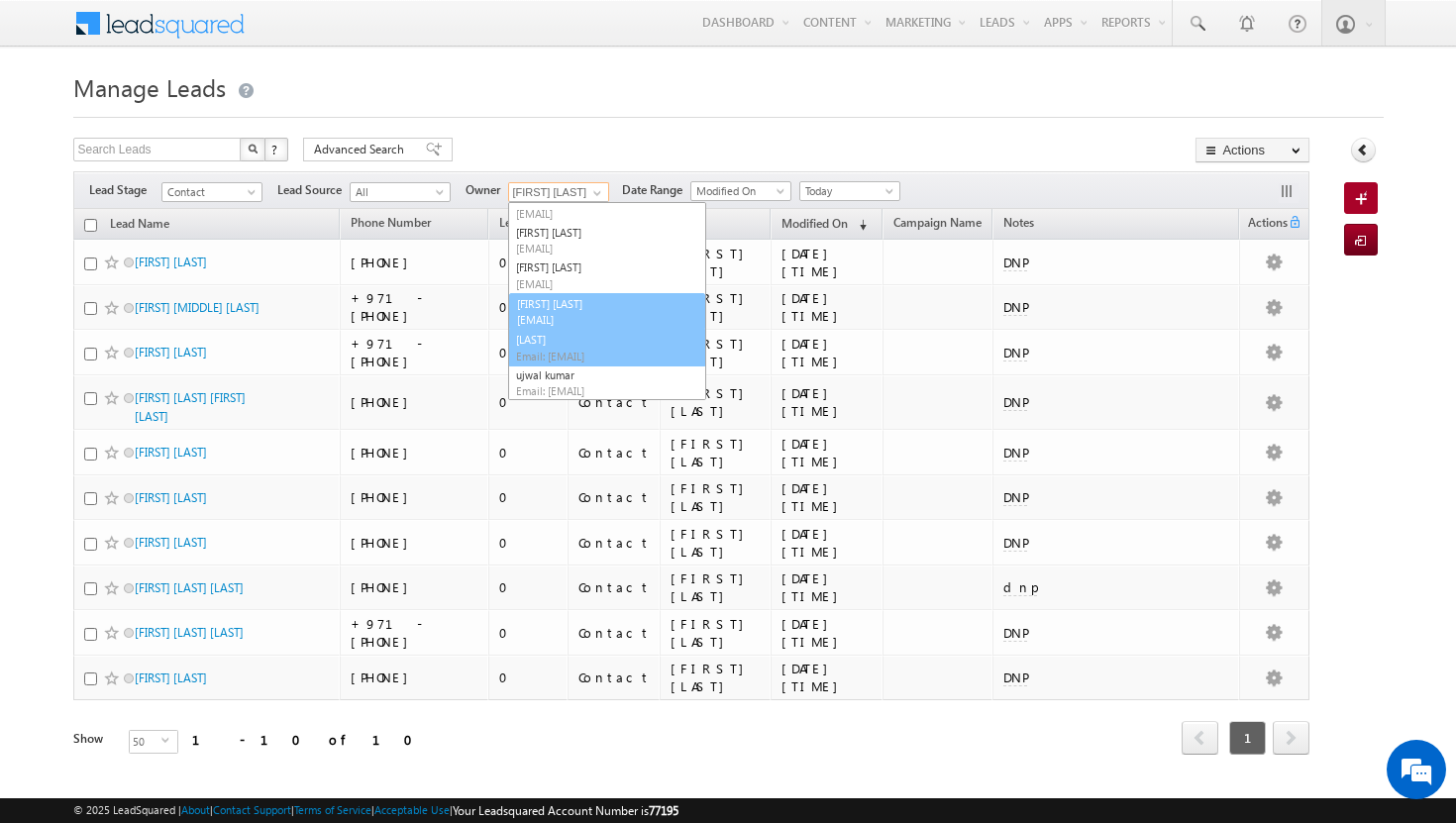 scroll, scrollTop: 90, scrollLeft: 0, axis: vertical 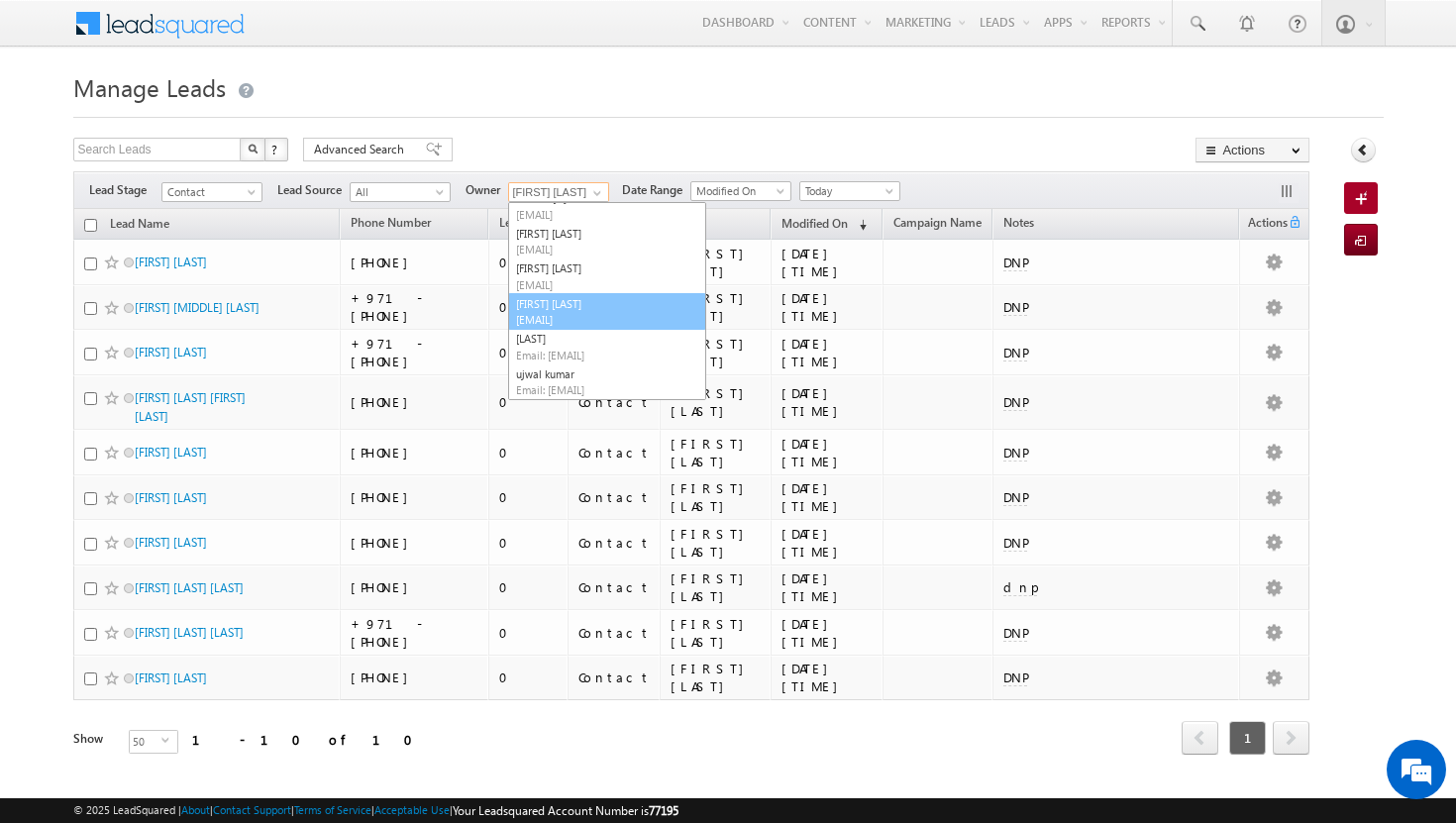 click on "[EMAIL]" at bounding box center [605, 319] 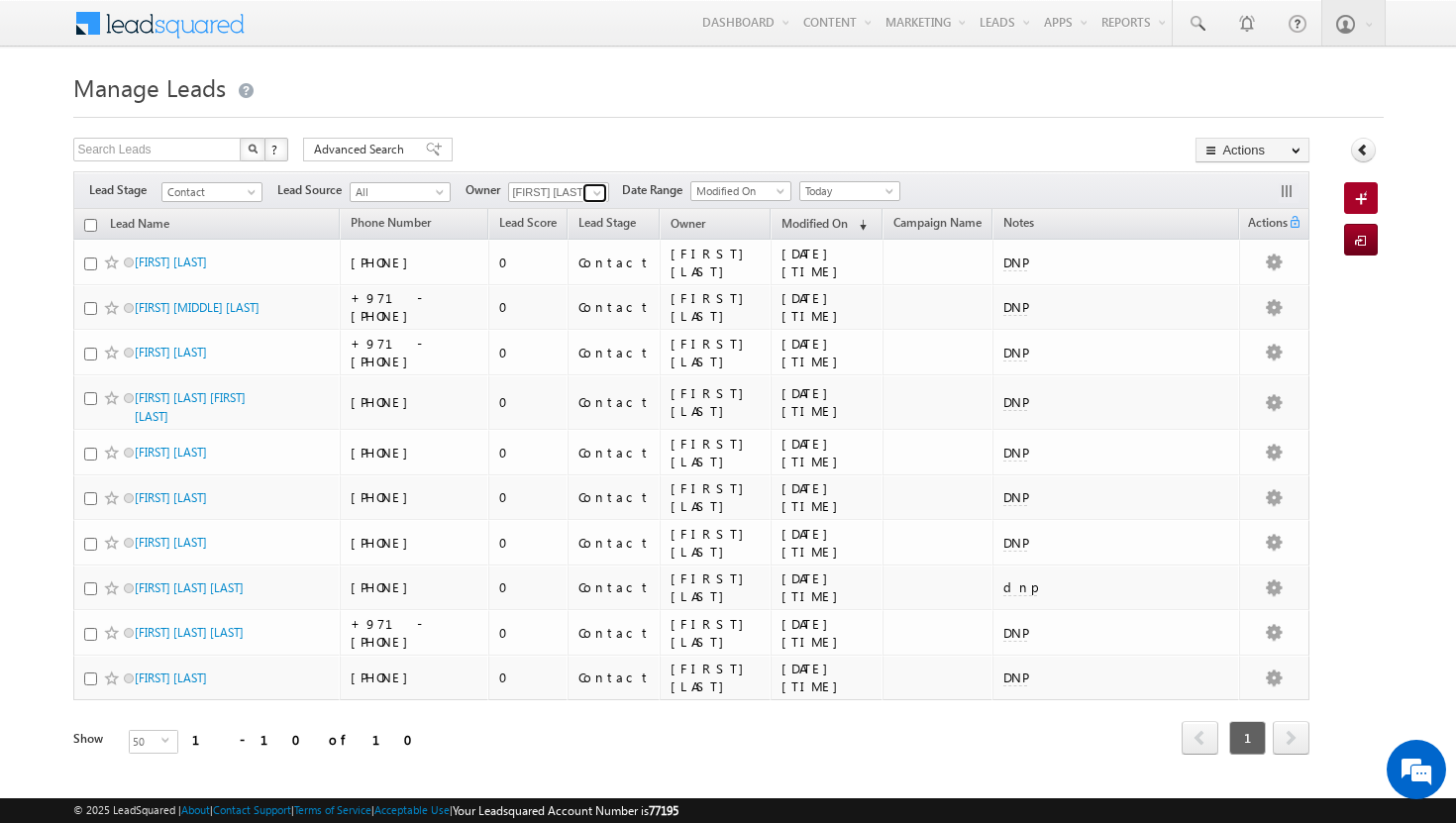 click at bounding box center (597, 193) 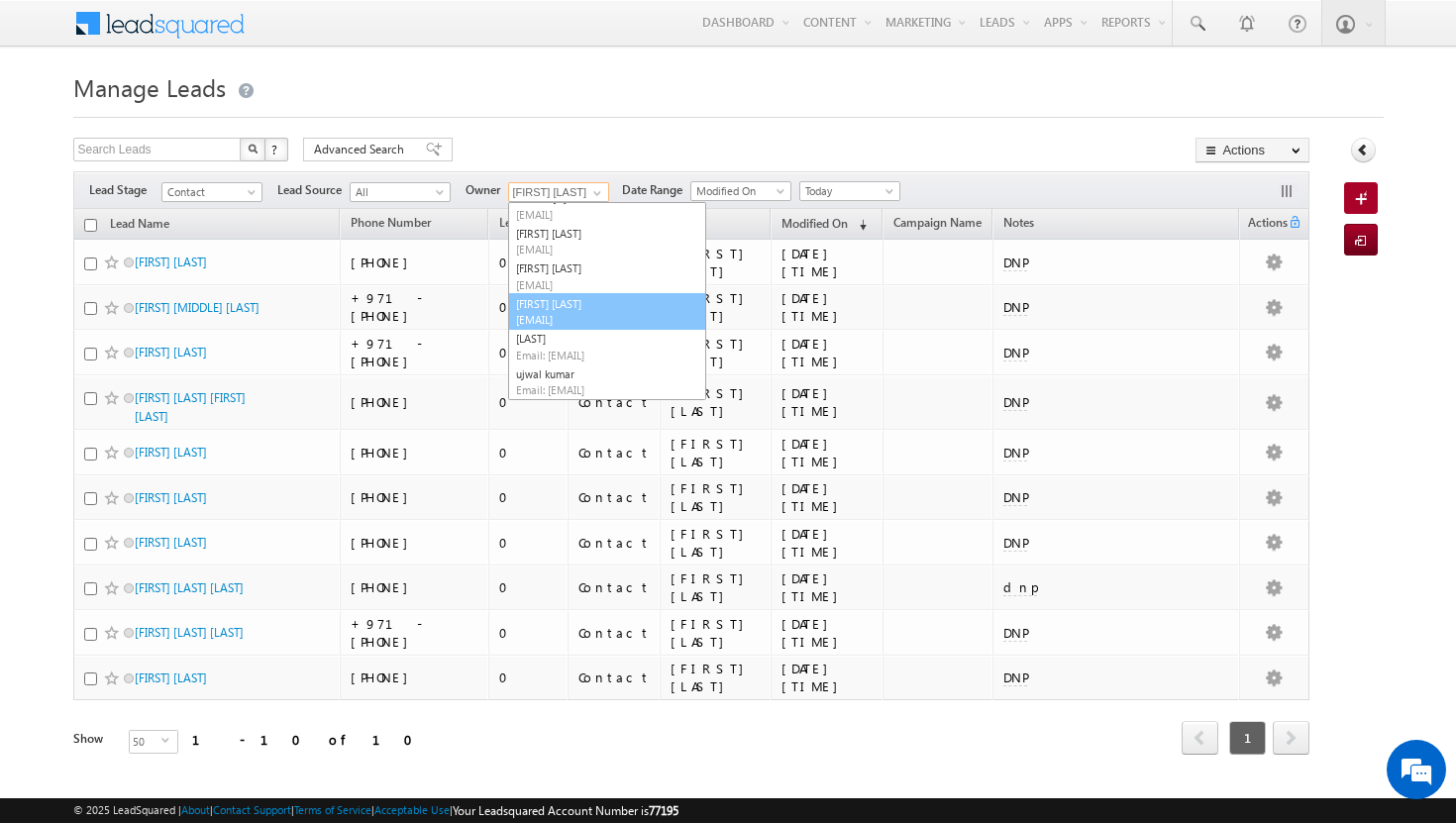 click on "[EMAIL]" at bounding box center [605, 319] 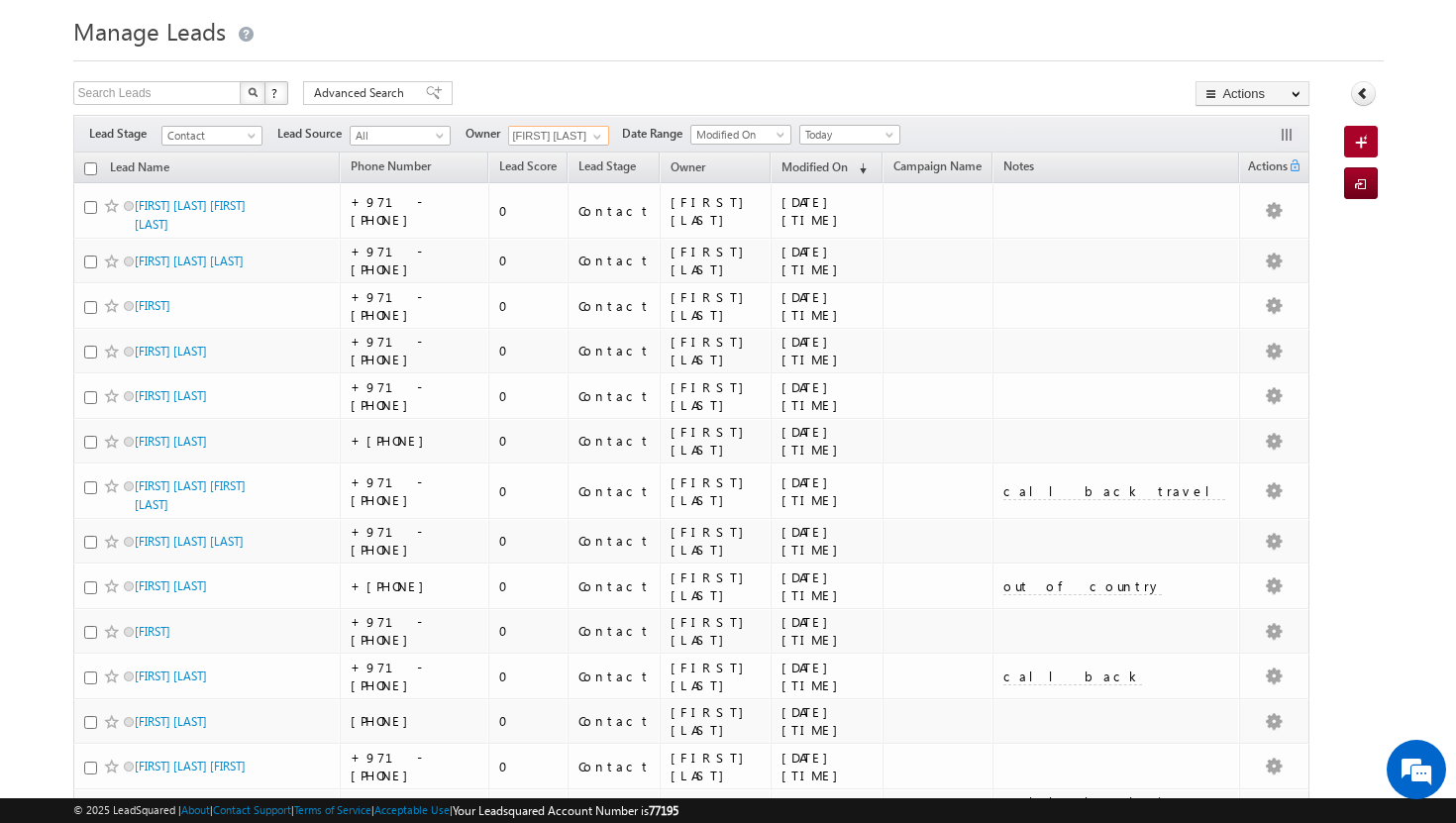 scroll, scrollTop: 0, scrollLeft: 0, axis: both 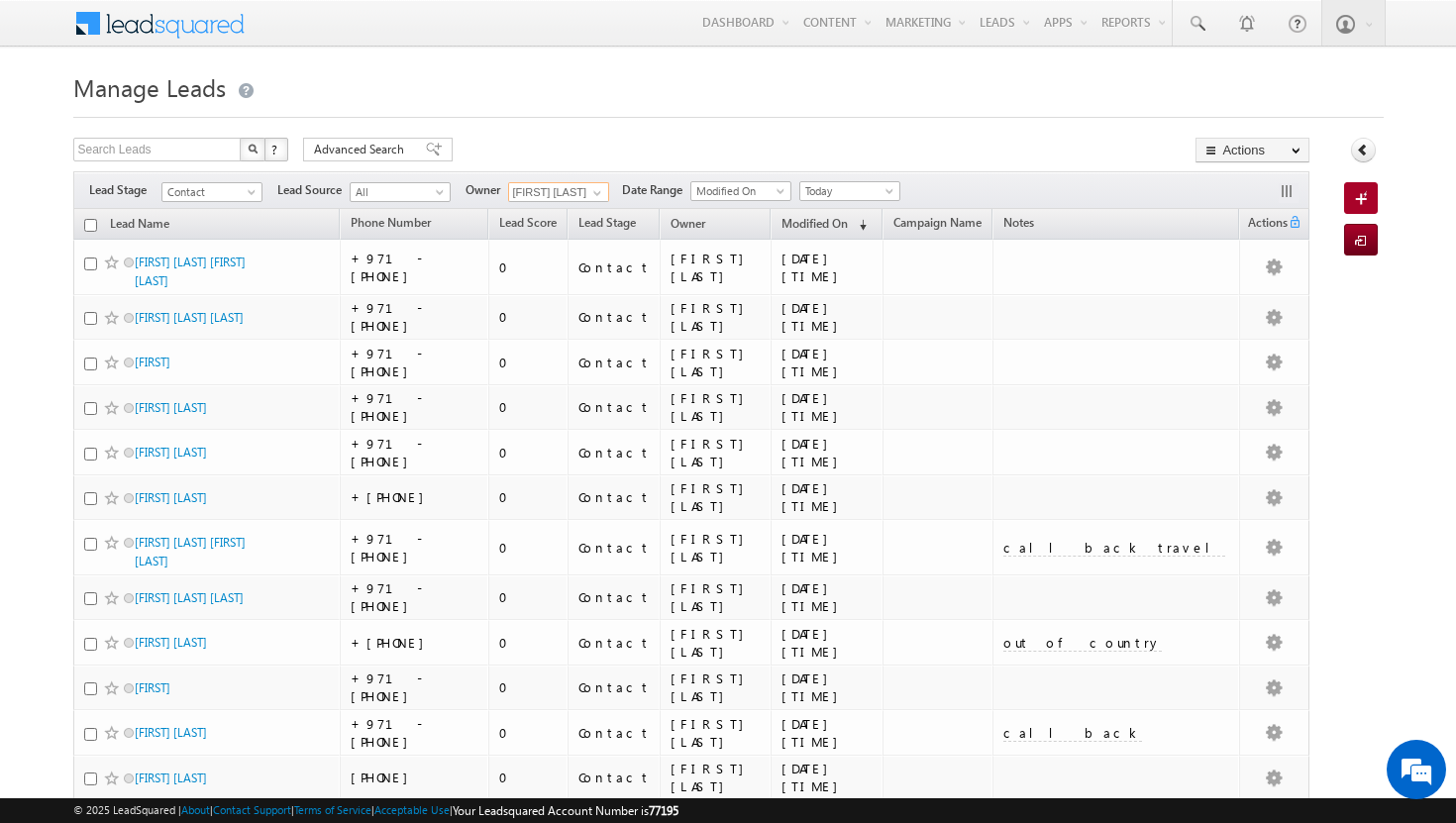 click at bounding box center (90, 225) 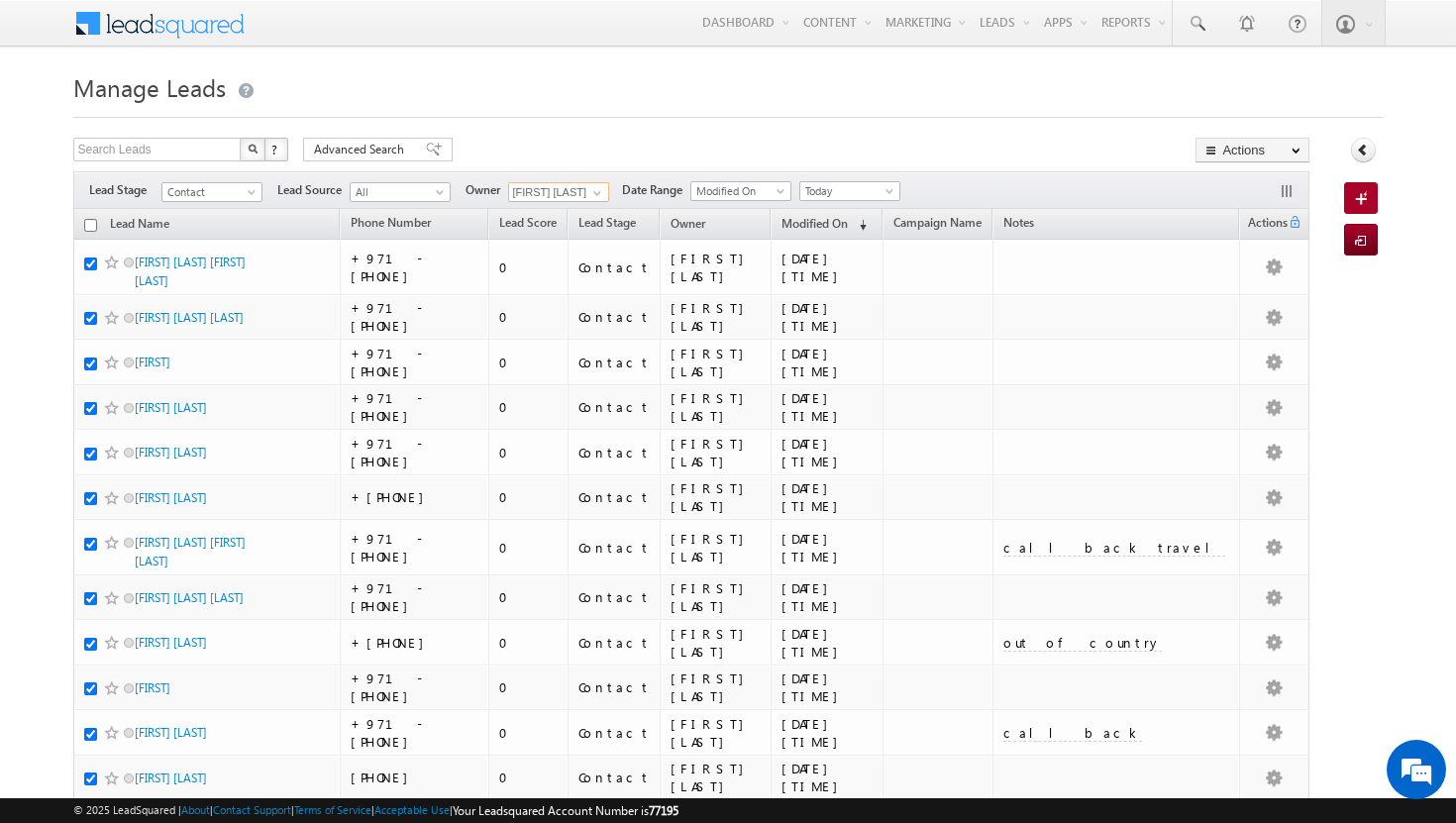 checkbox on "true" 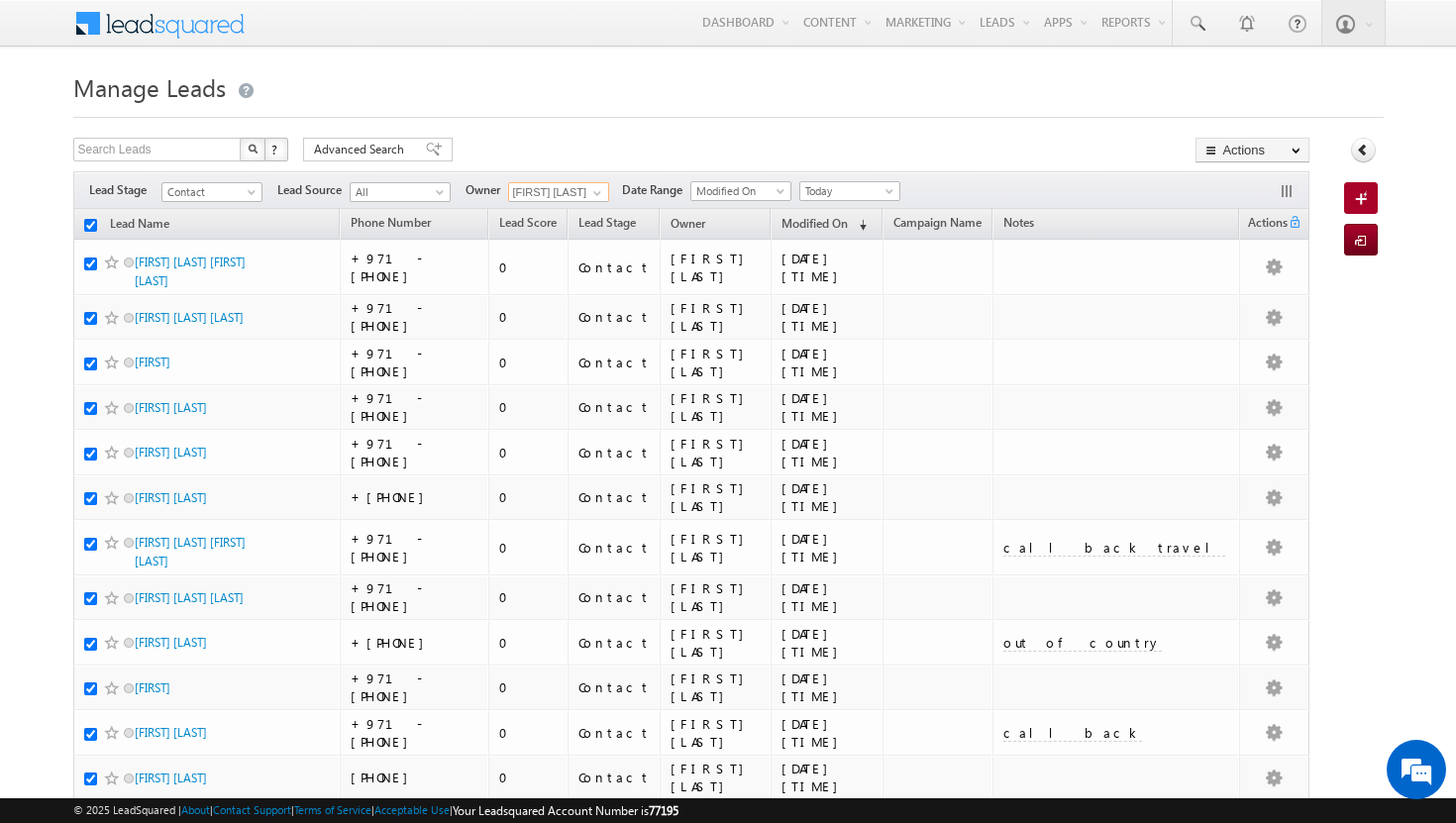 checkbox on "true" 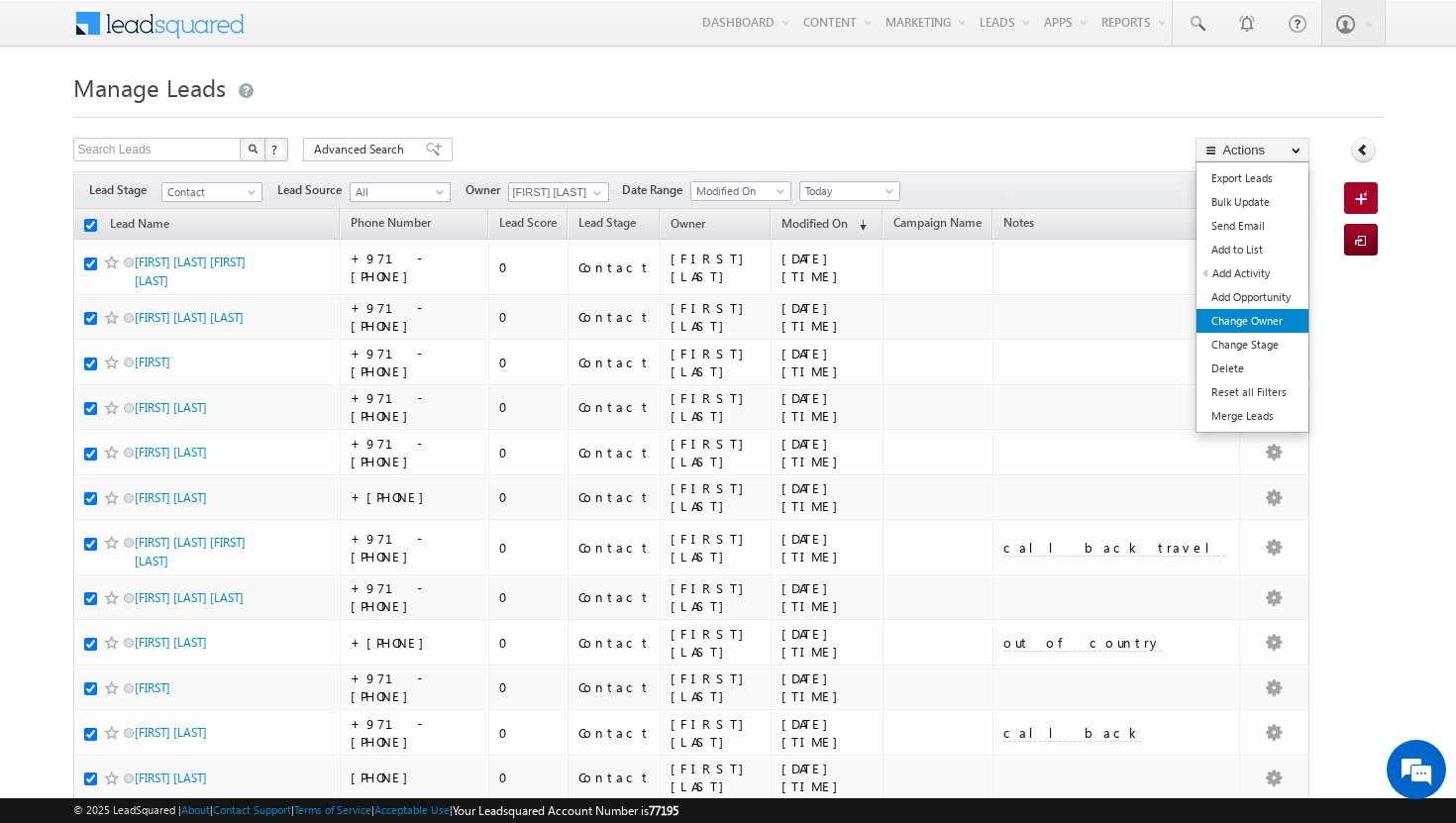 click on "Change Owner" at bounding box center [1252, 321] 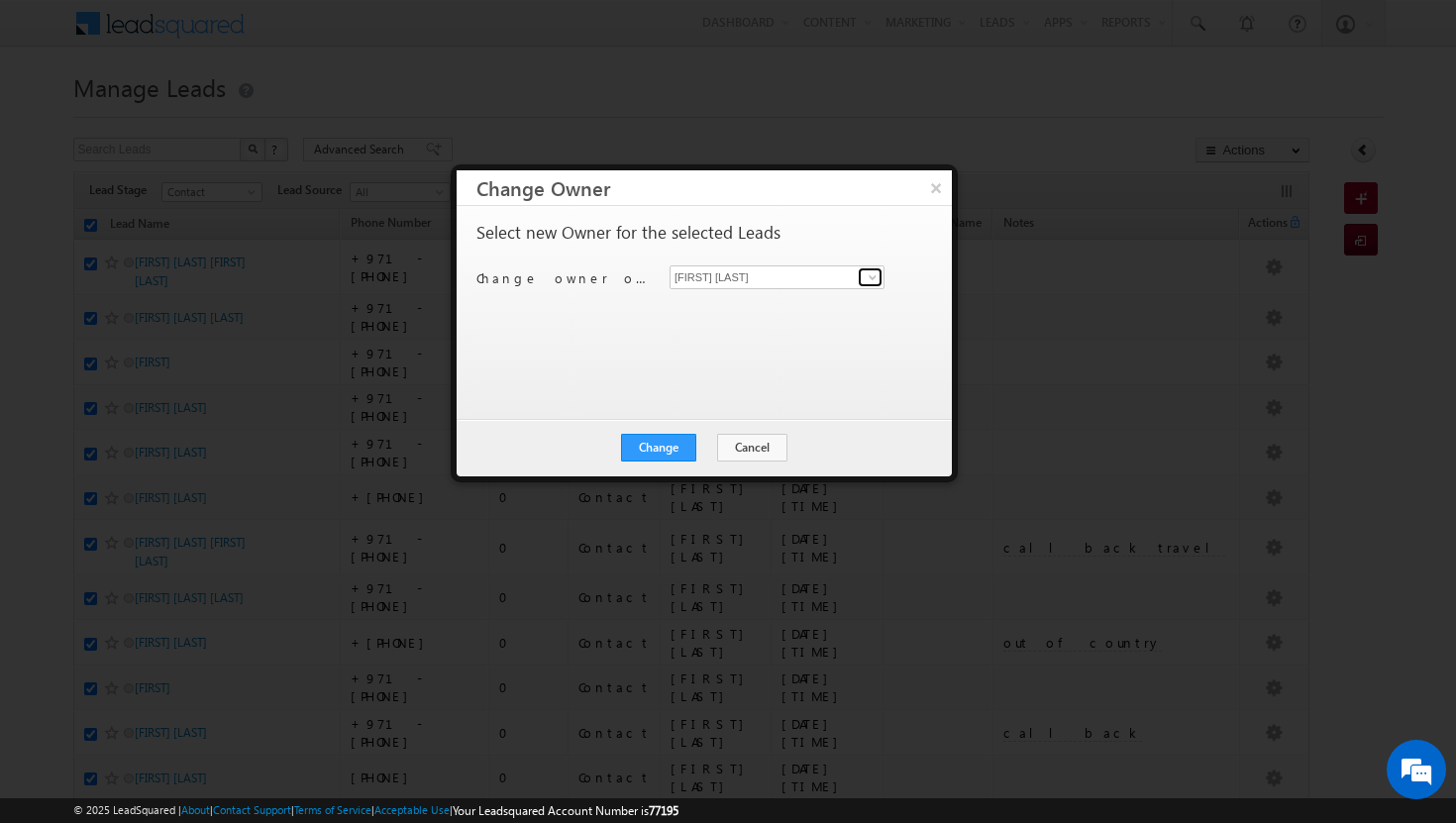click at bounding box center (873, 277) 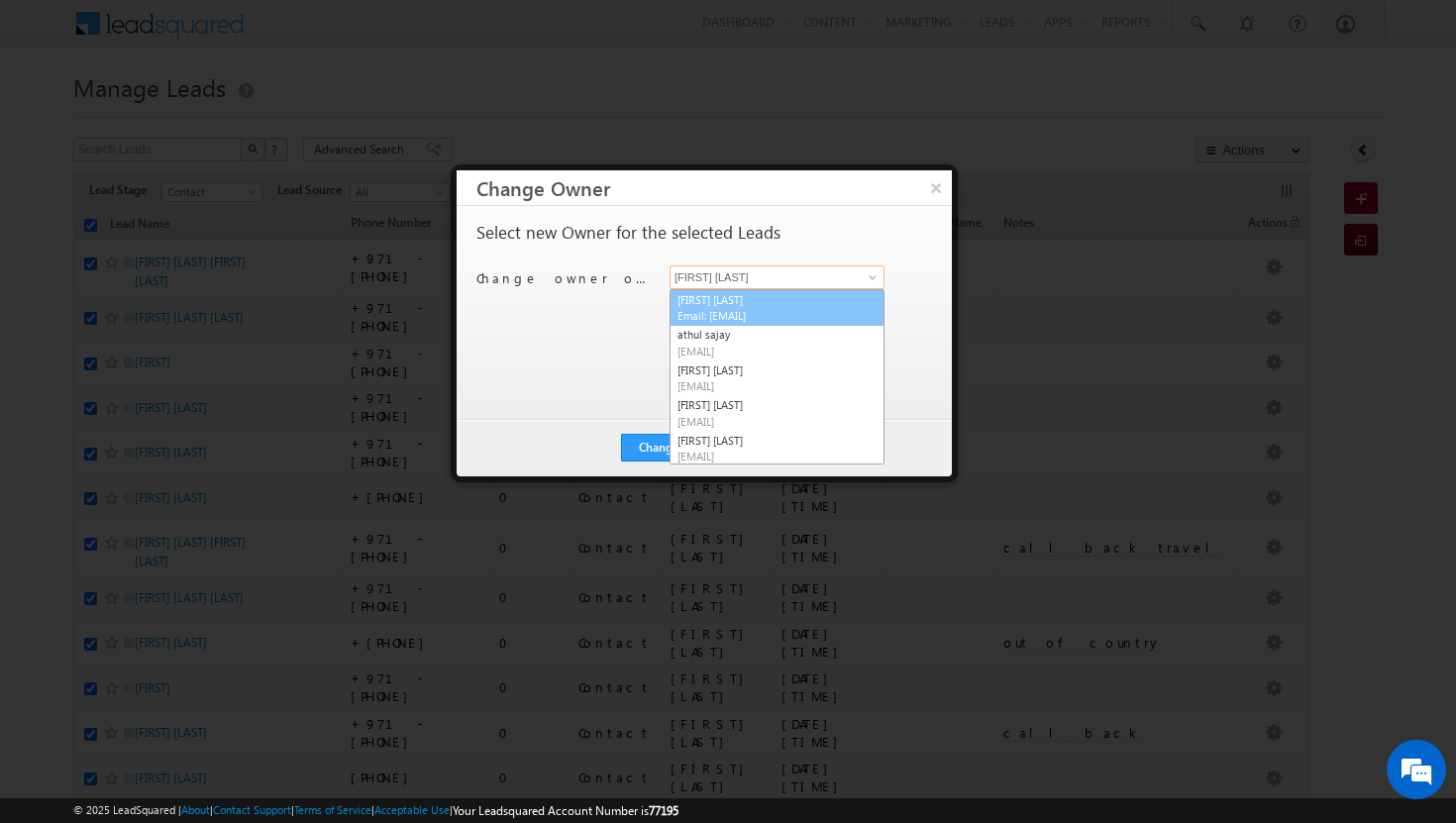 click on "Email: [EMAIL]" at bounding box center (767, 315) 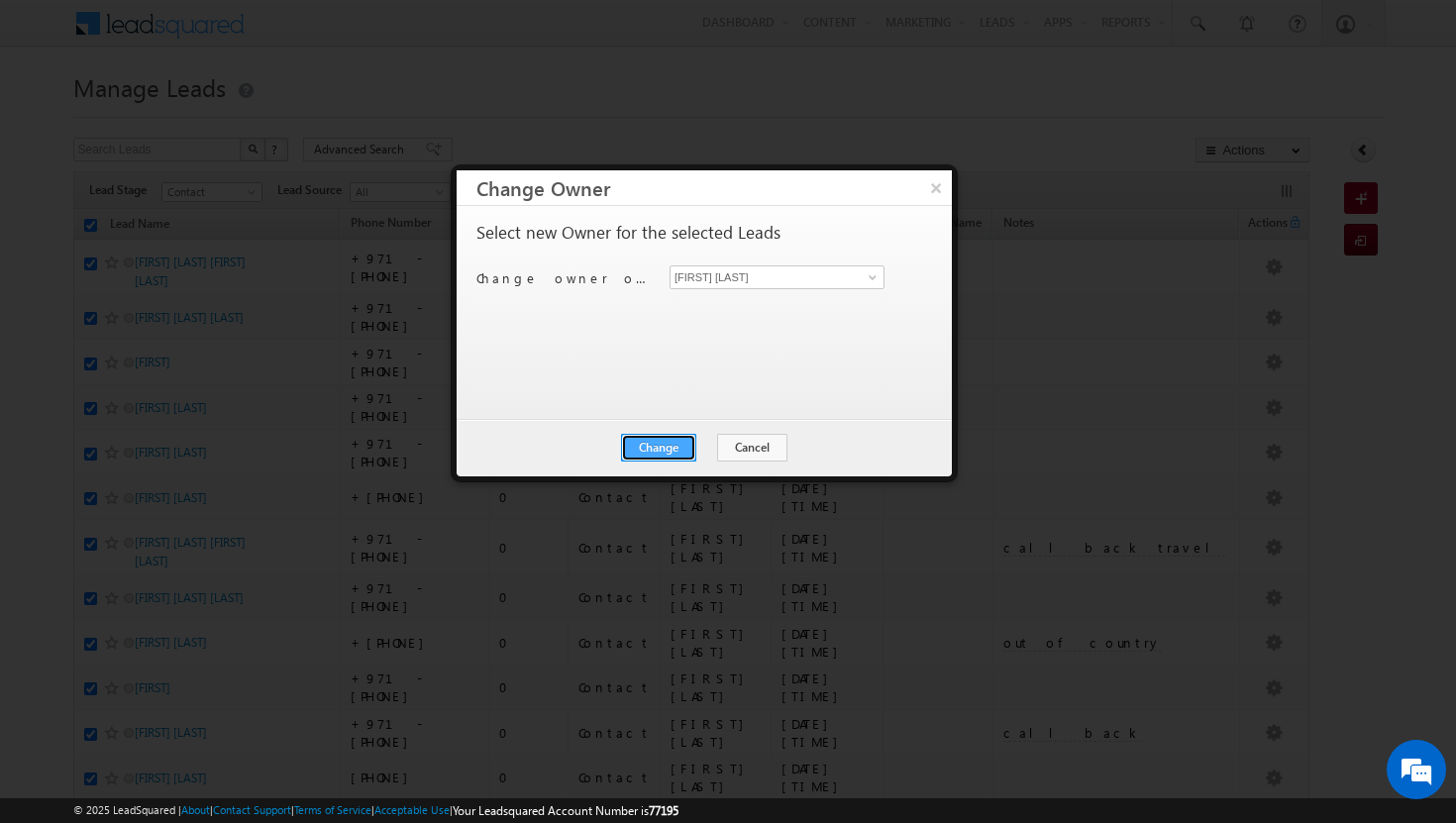 click on "Change" at bounding box center (659, 448) 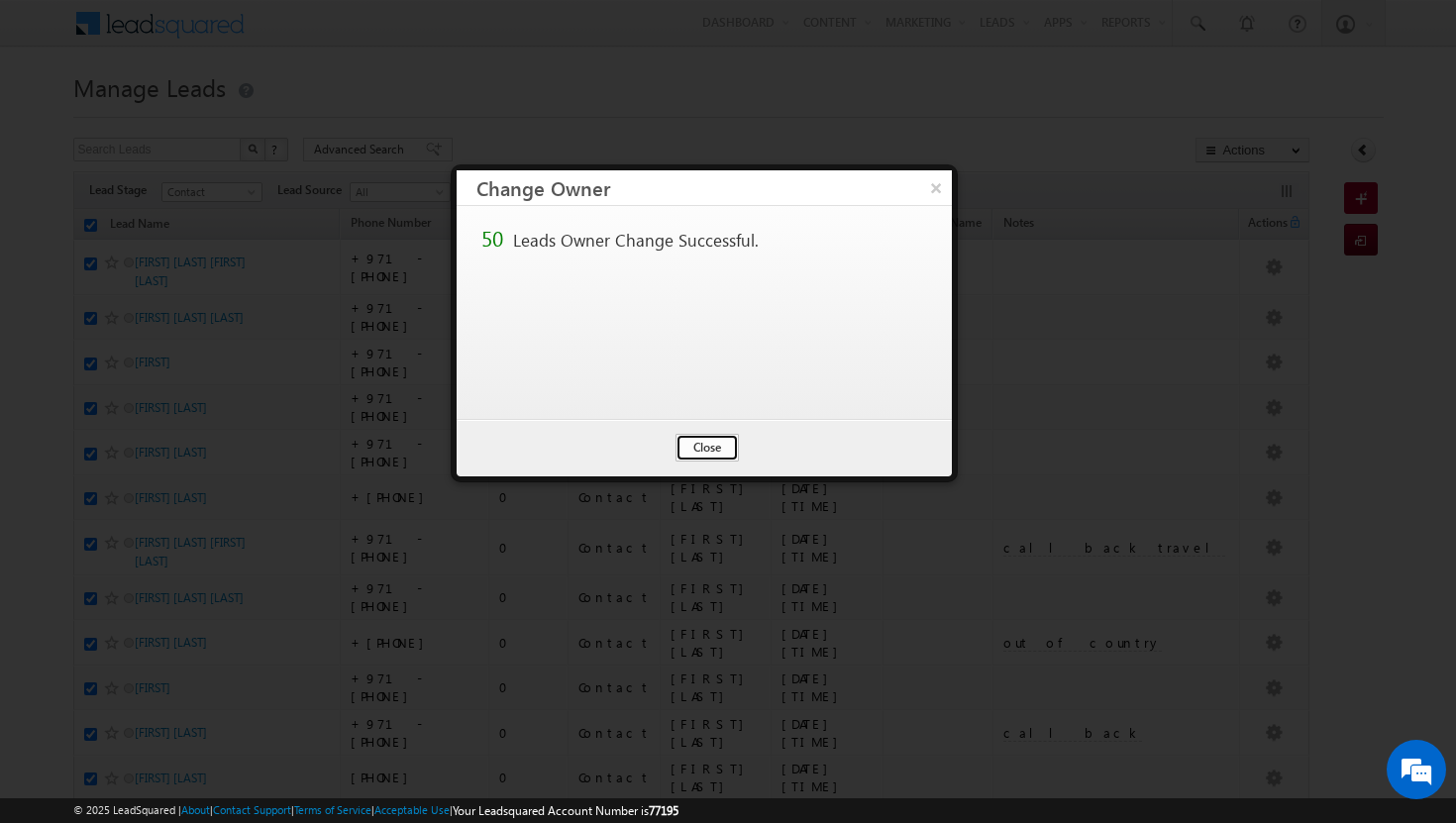 click on "Close" at bounding box center (707, 448) 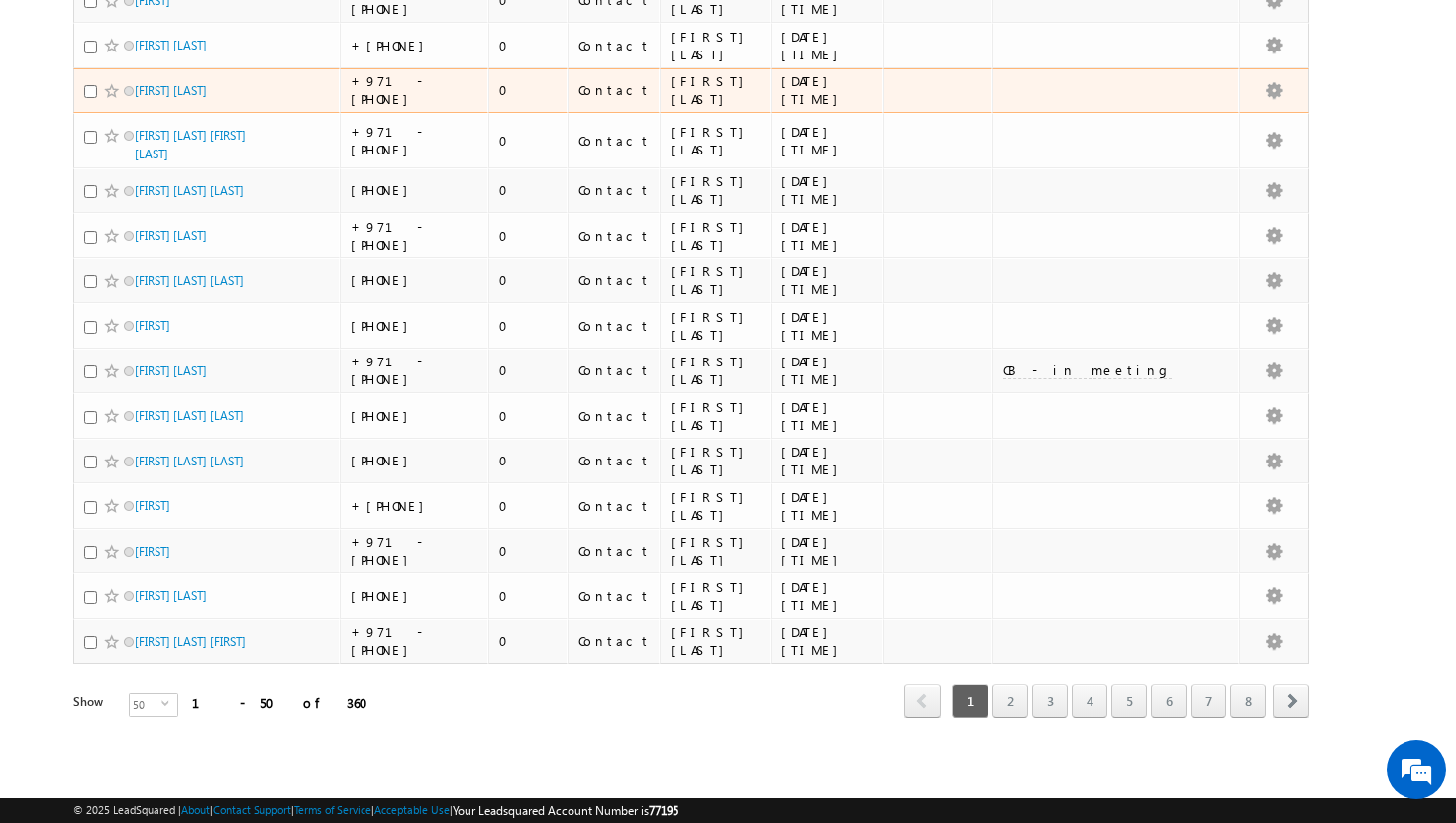scroll, scrollTop: 1885, scrollLeft: 0, axis: vertical 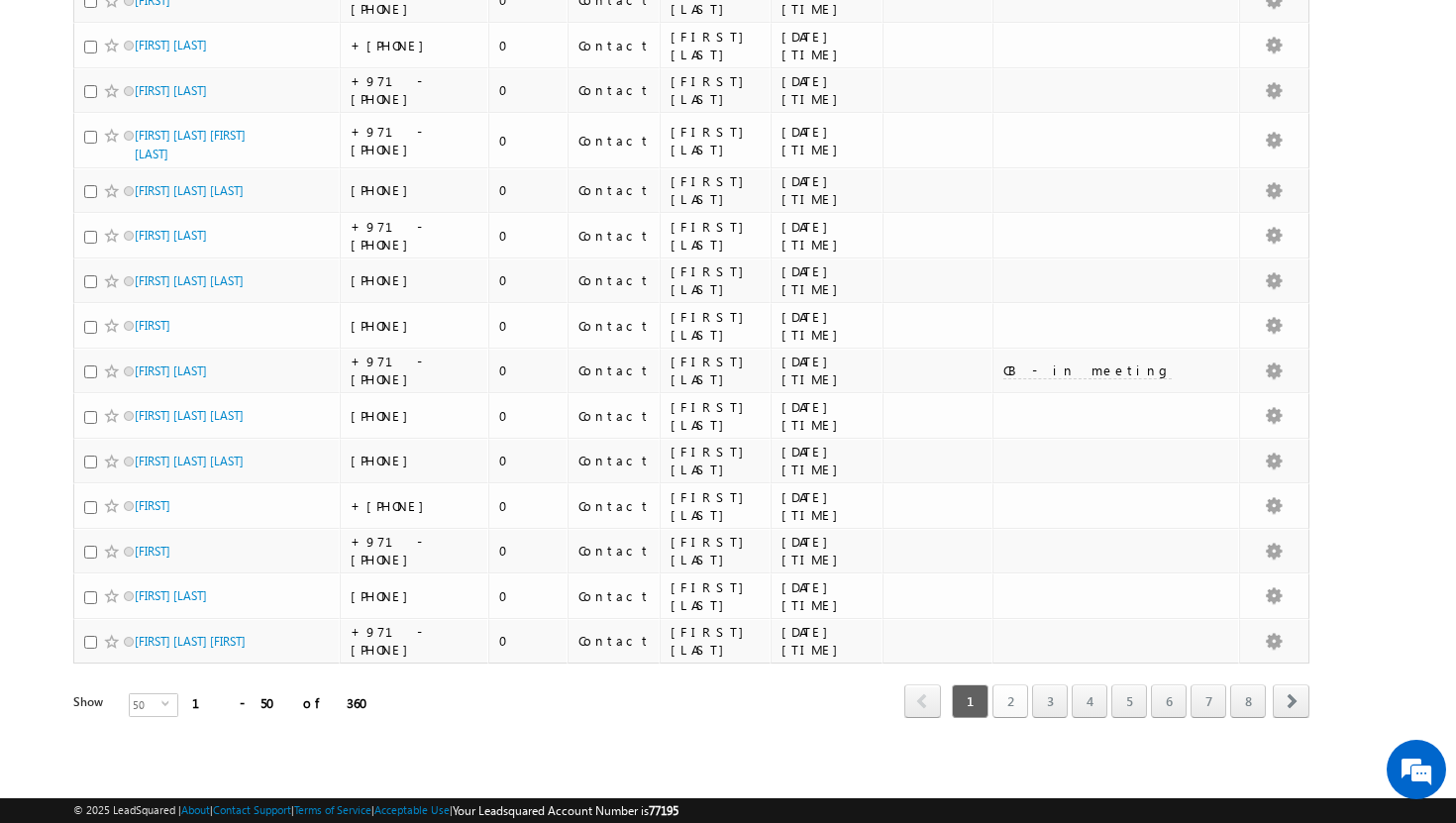 click on "2" at bounding box center [1010, 701] 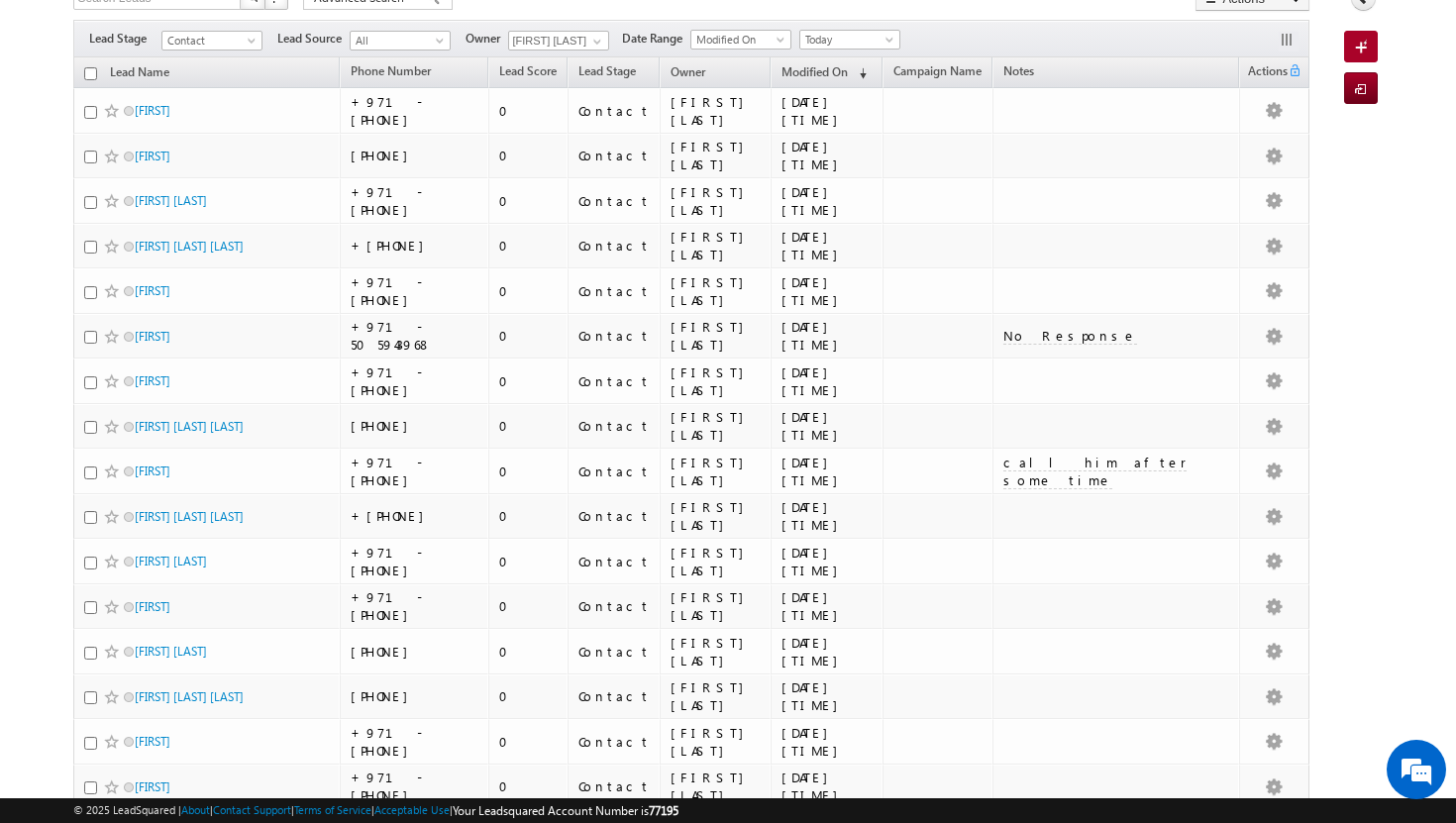 scroll, scrollTop: 0, scrollLeft: 0, axis: both 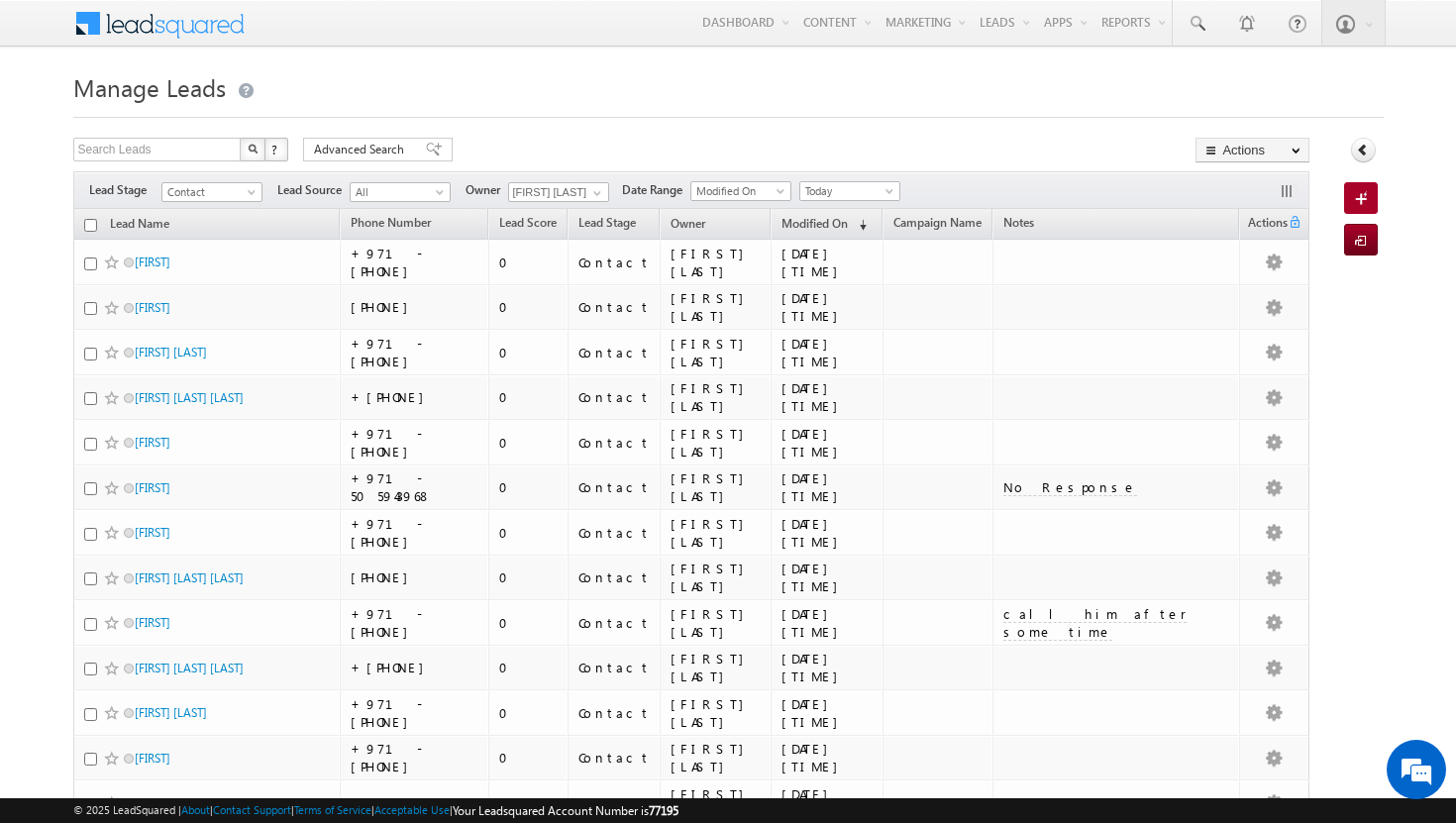 click at bounding box center (90, 225) 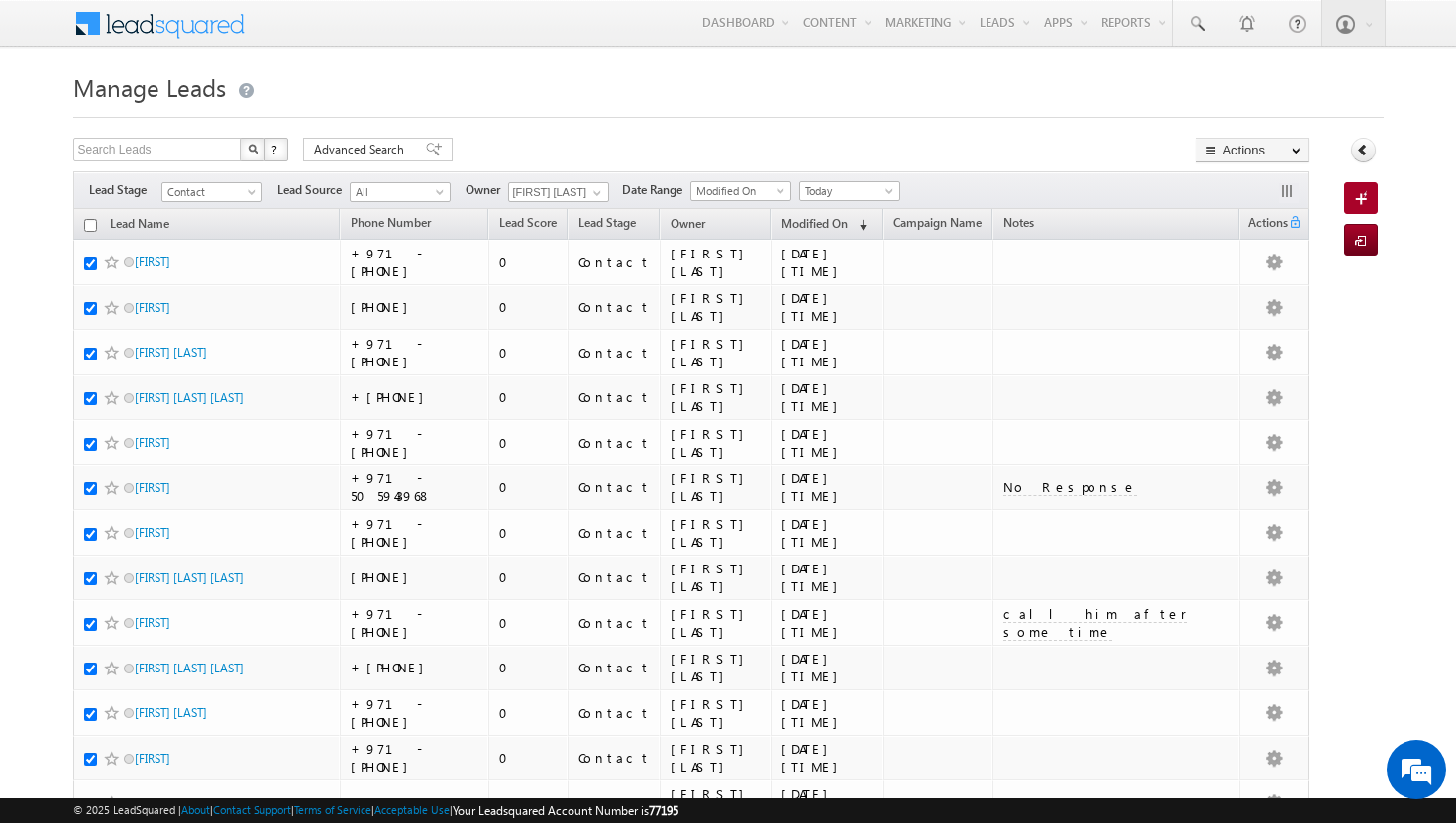 checkbox on "true" 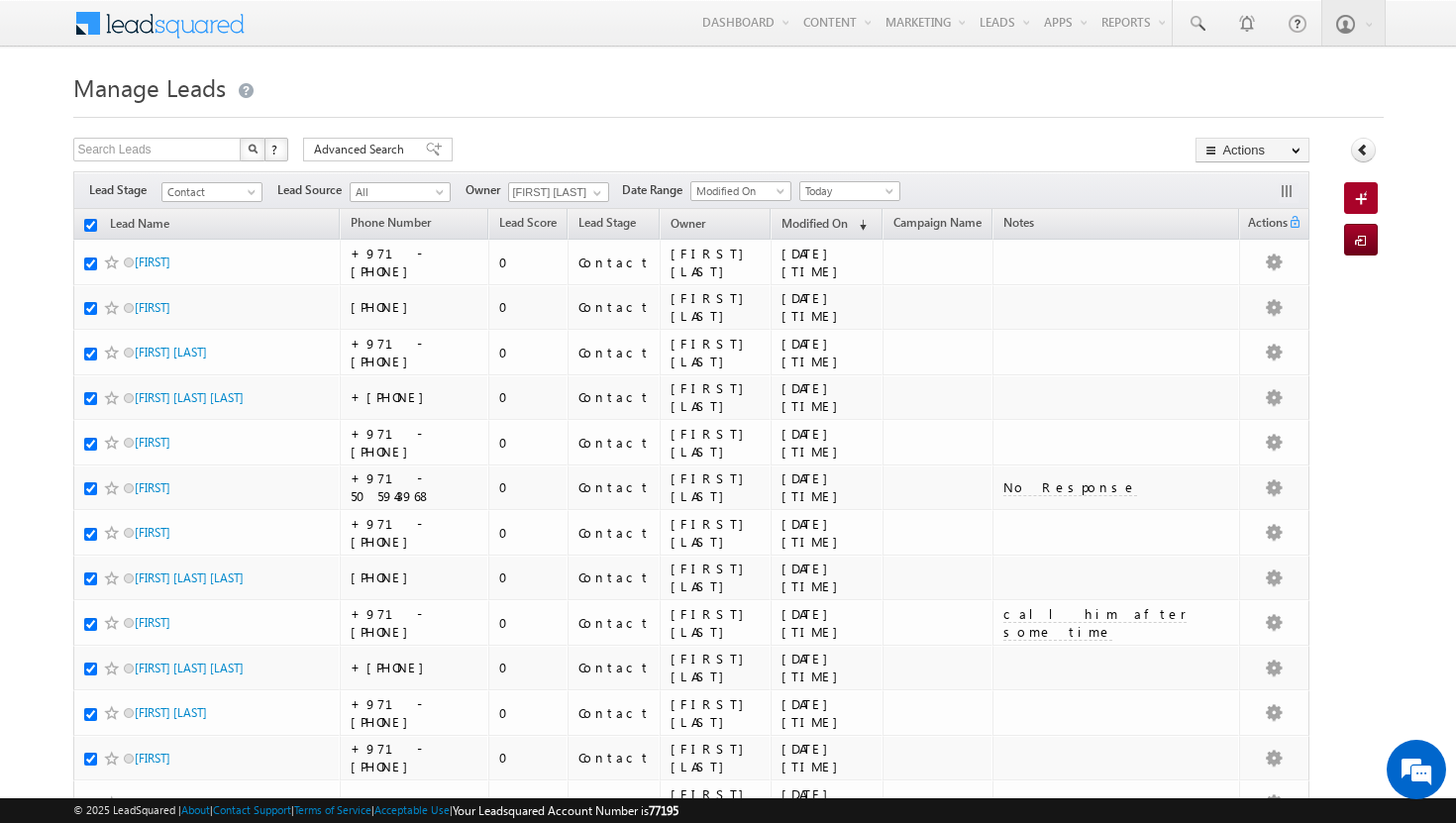 checkbox on "true" 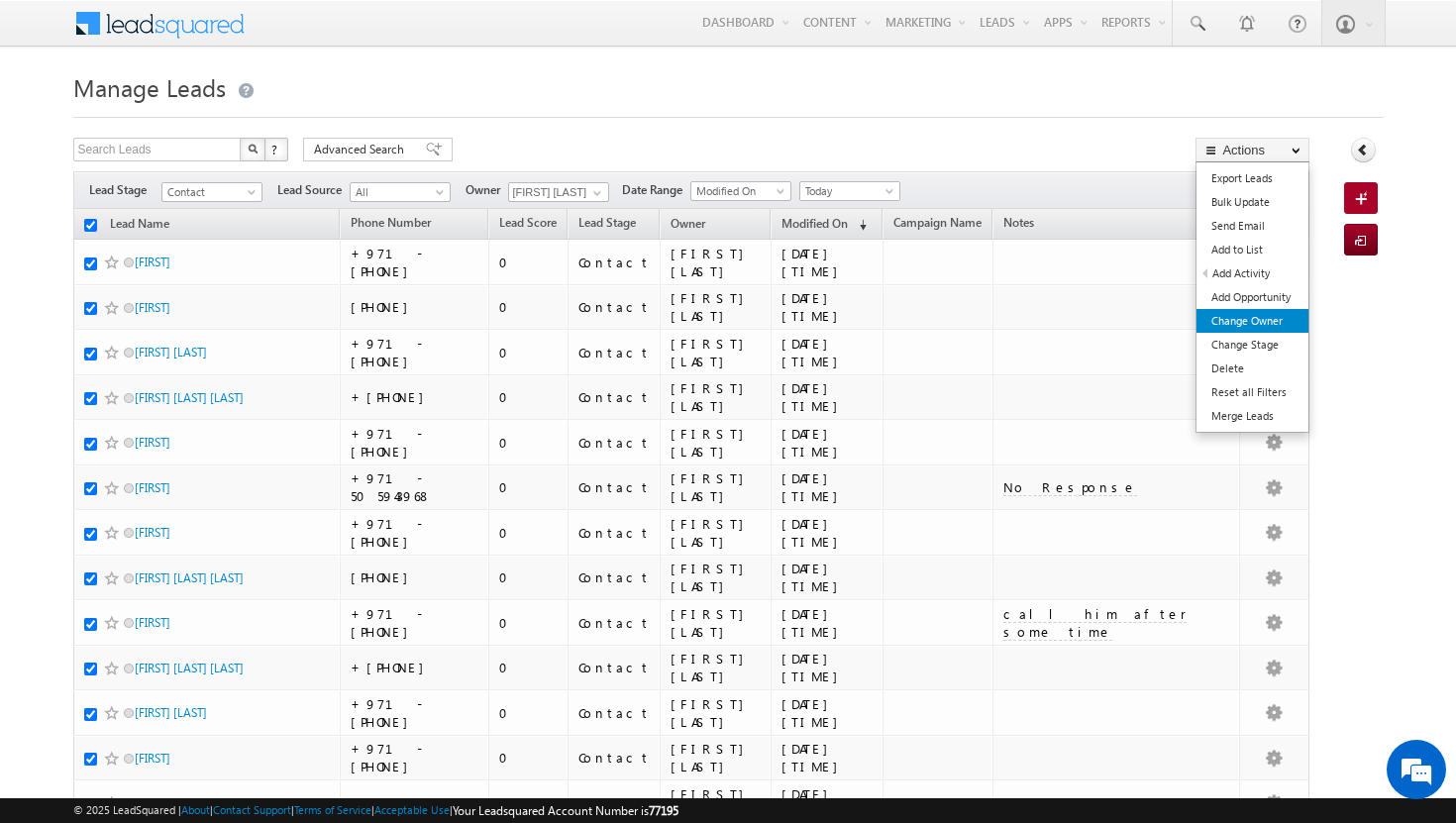 click on "Change Owner" at bounding box center (1252, 321) 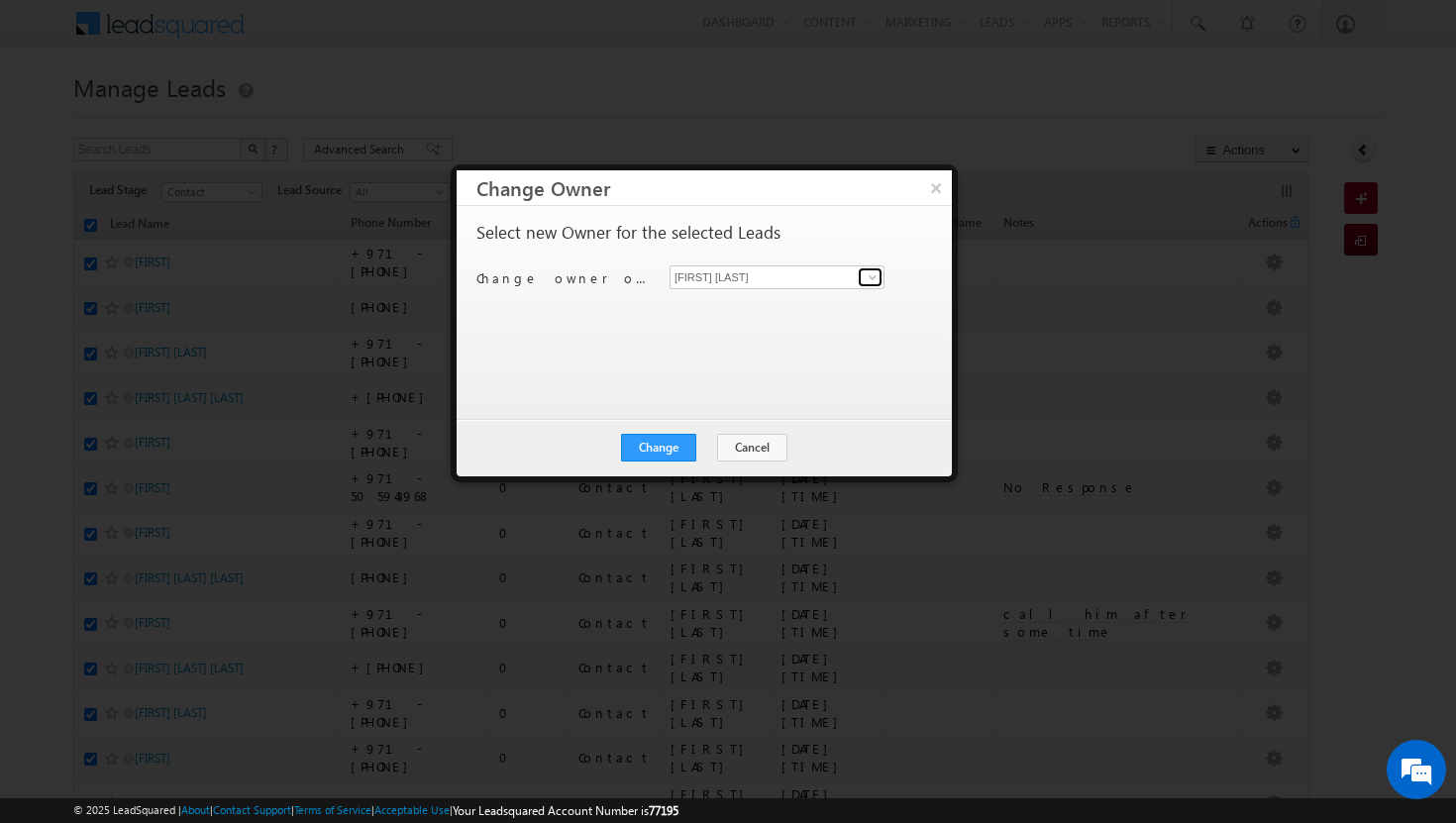 click at bounding box center [873, 277] 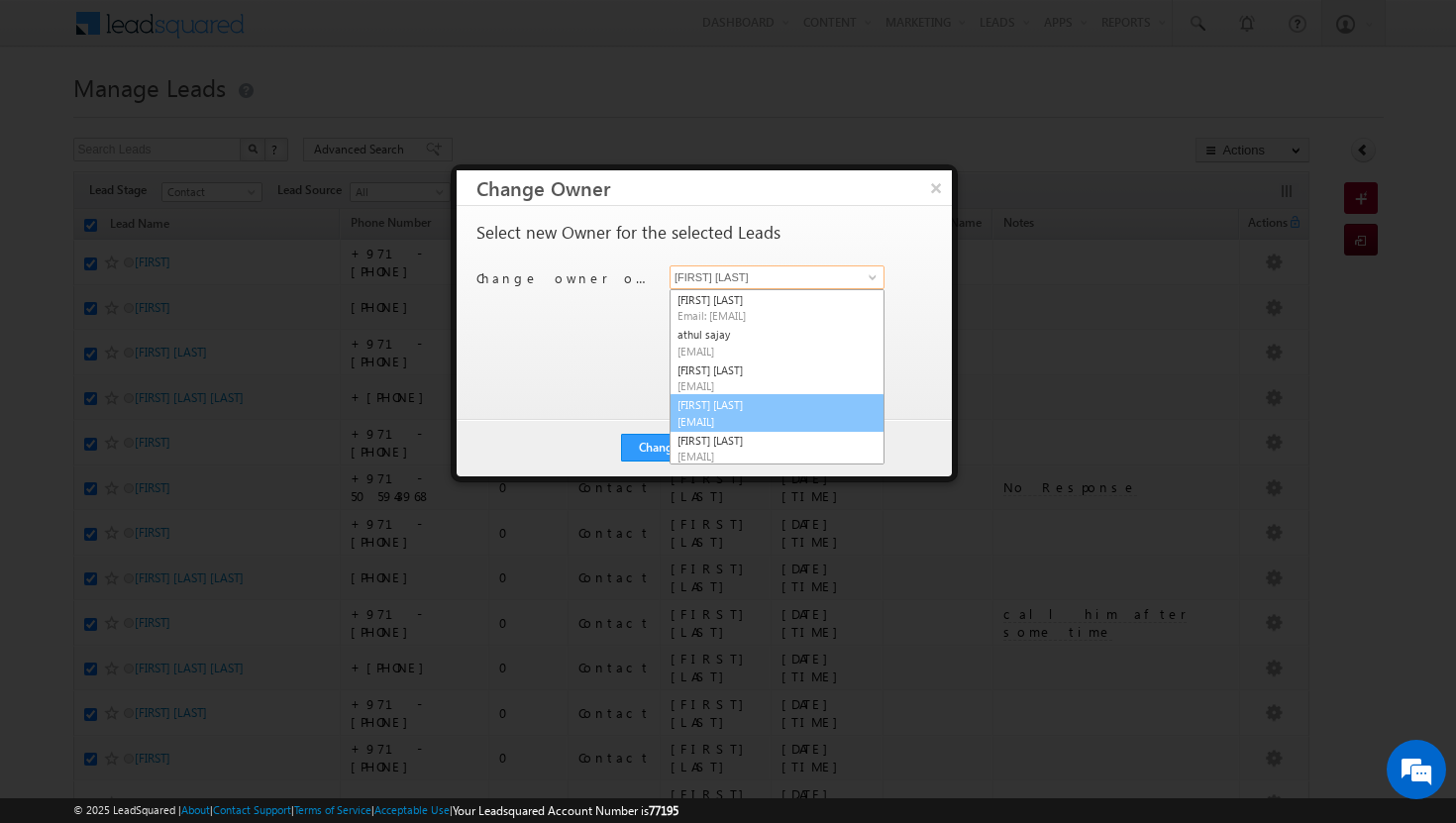 click on "[FIRST] [LAST] [EMAIL]" at bounding box center [777, 413] 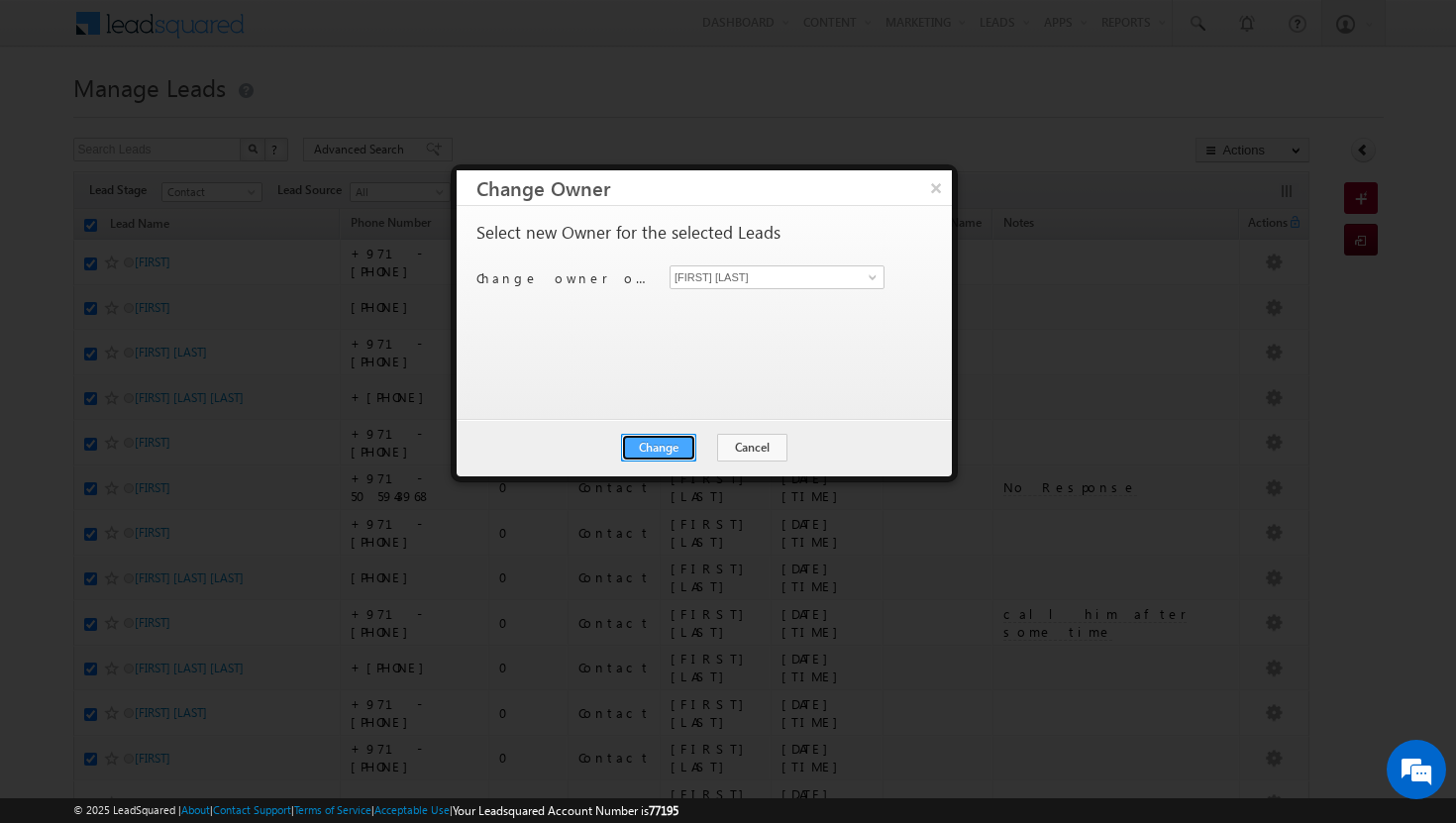 click on "Change" at bounding box center [659, 448] 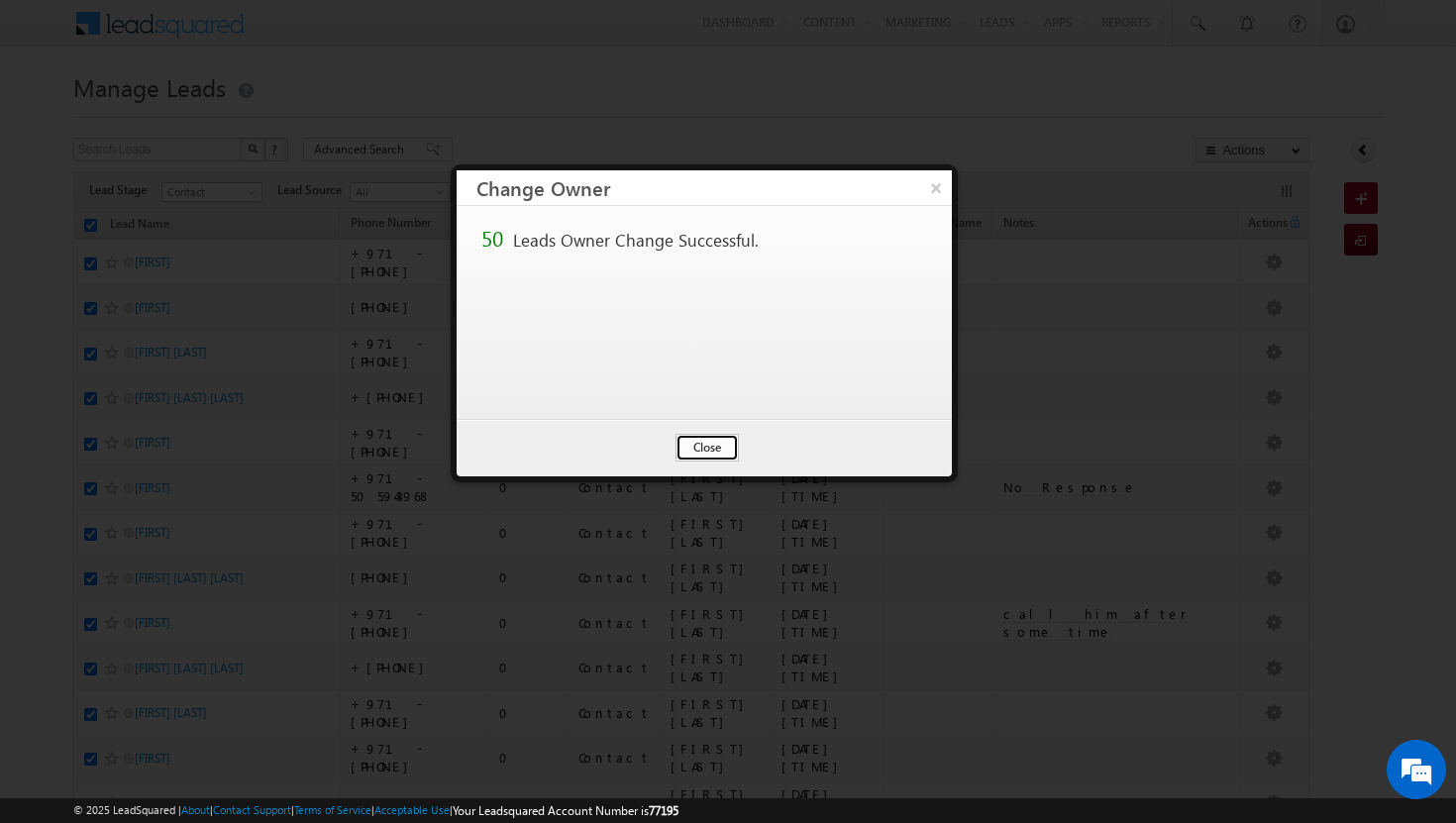 click on "Close" at bounding box center (707, 448) 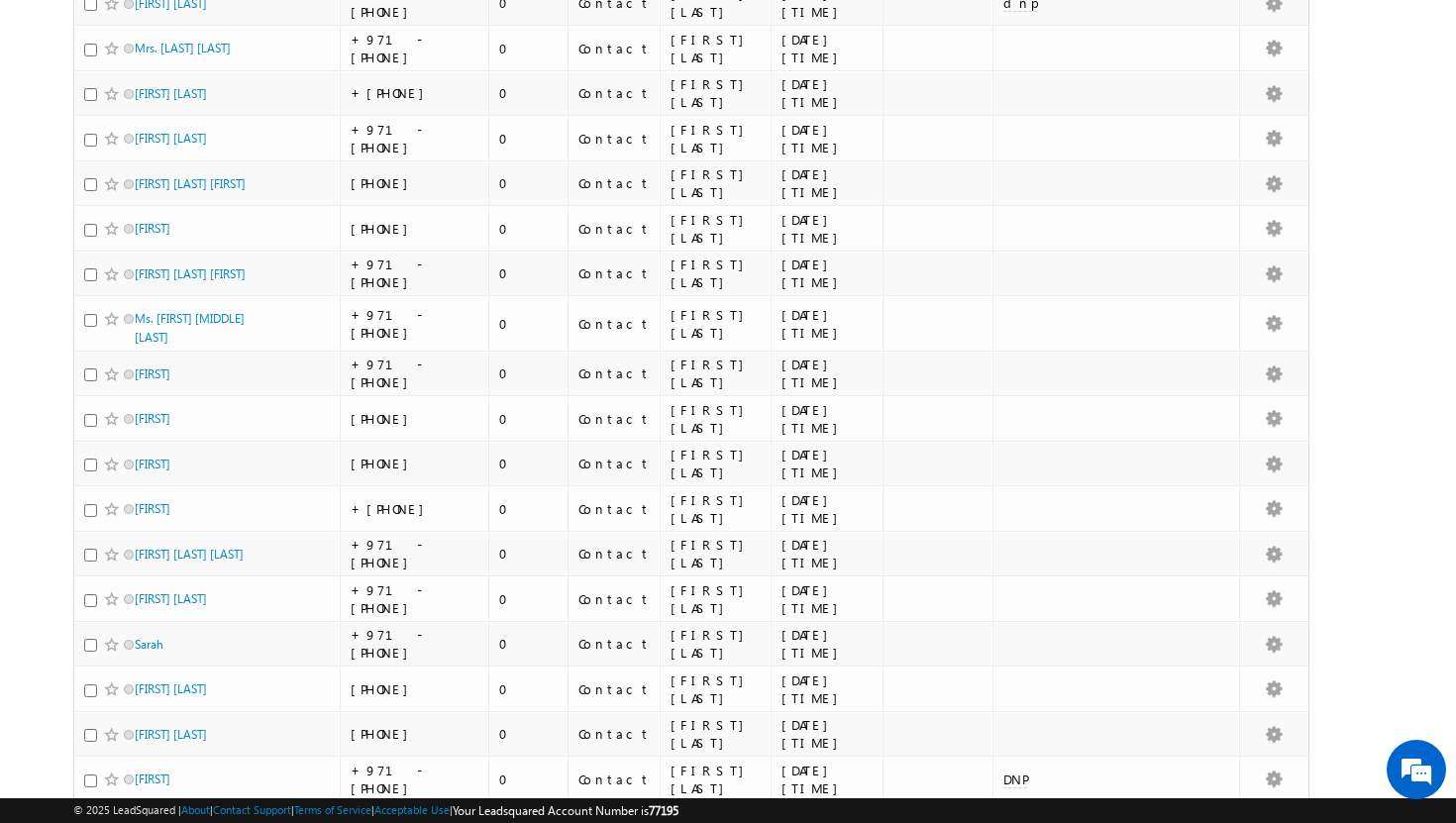 scroll, scrollTop: 0, scrollLeft: 0, axis: both 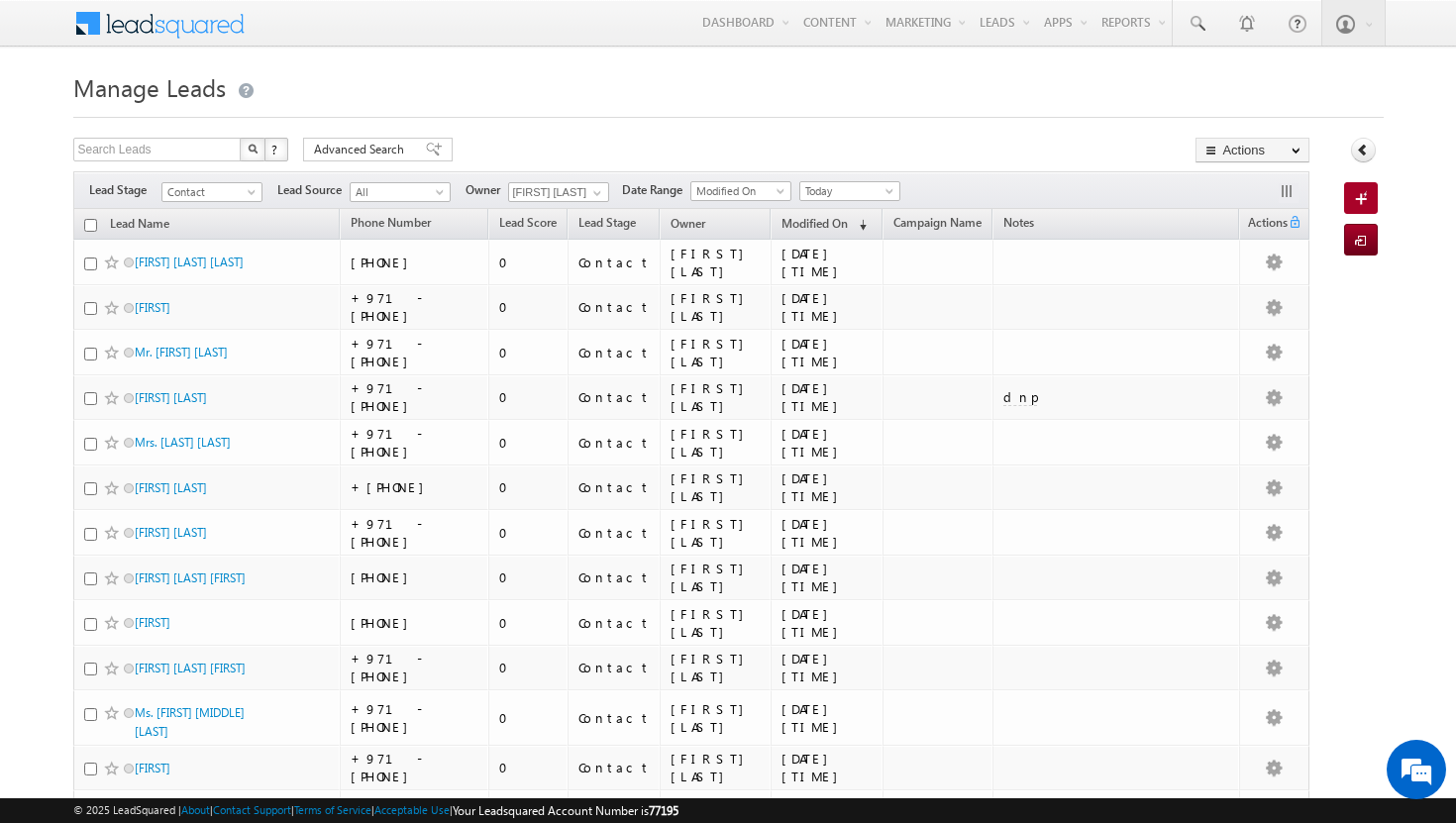 click at bounding box center (90, 225) 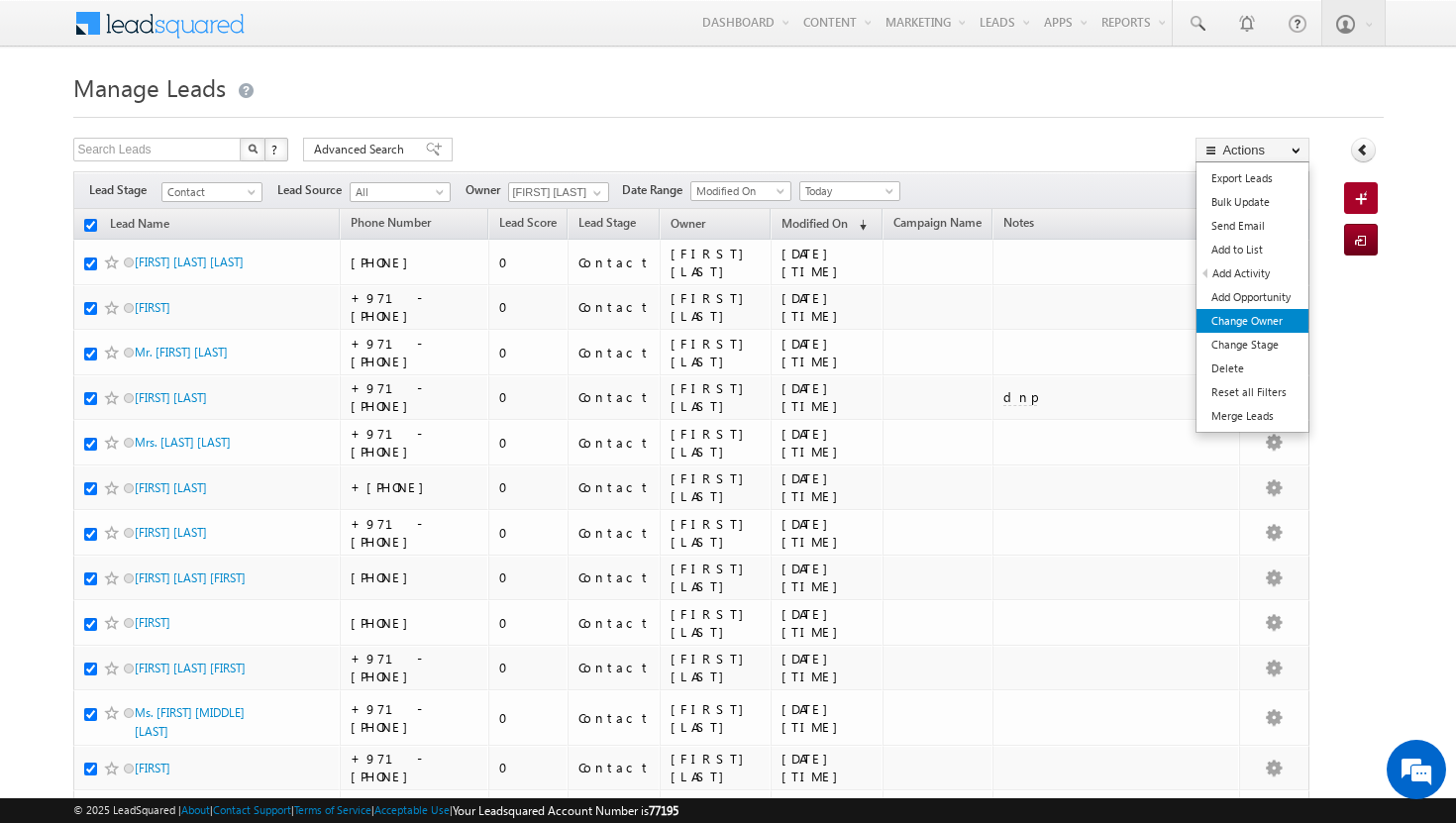 click on "Change Owner" at bounding box center (1252, 321) 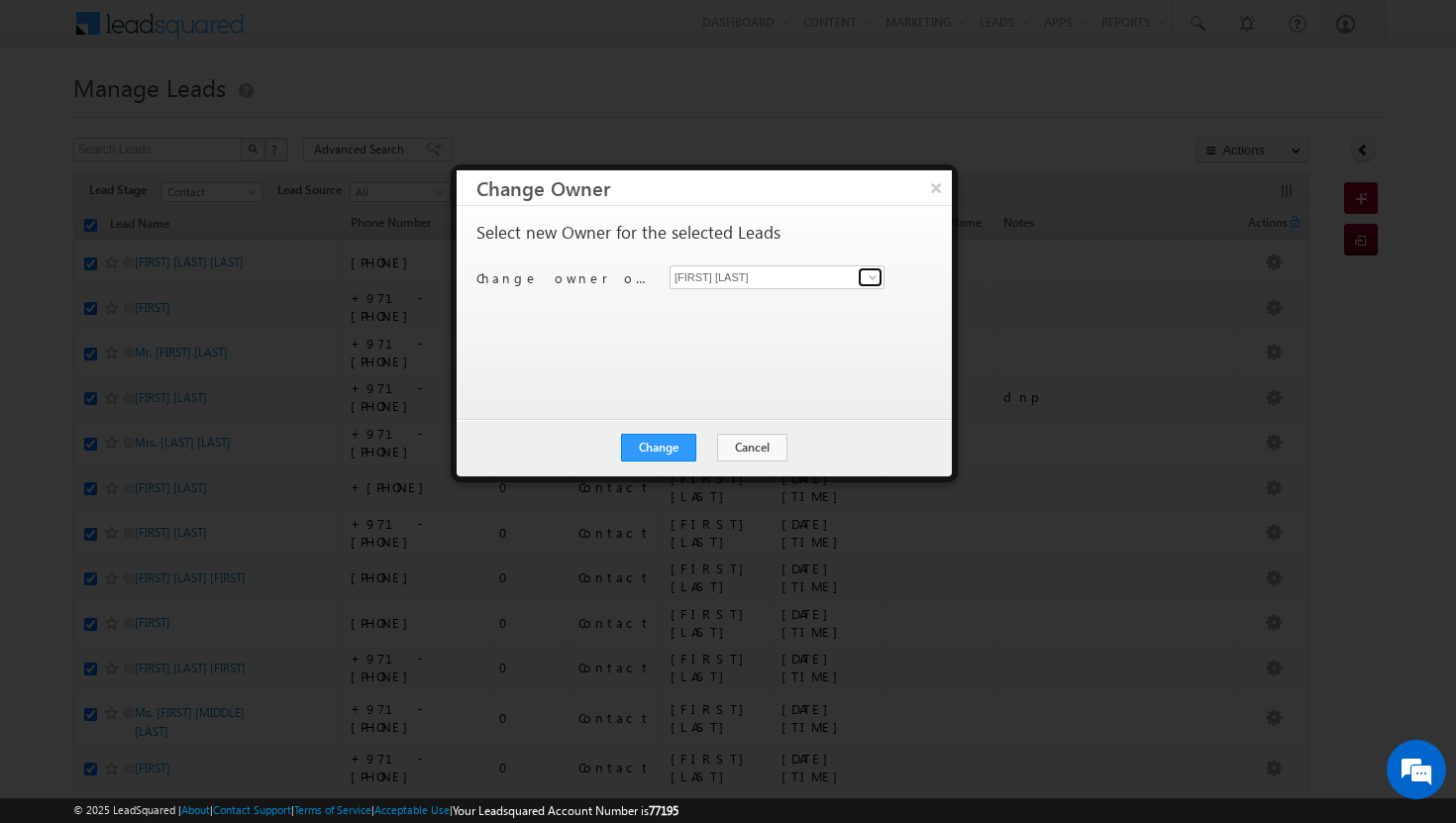 click at bounding box center [873, 277] 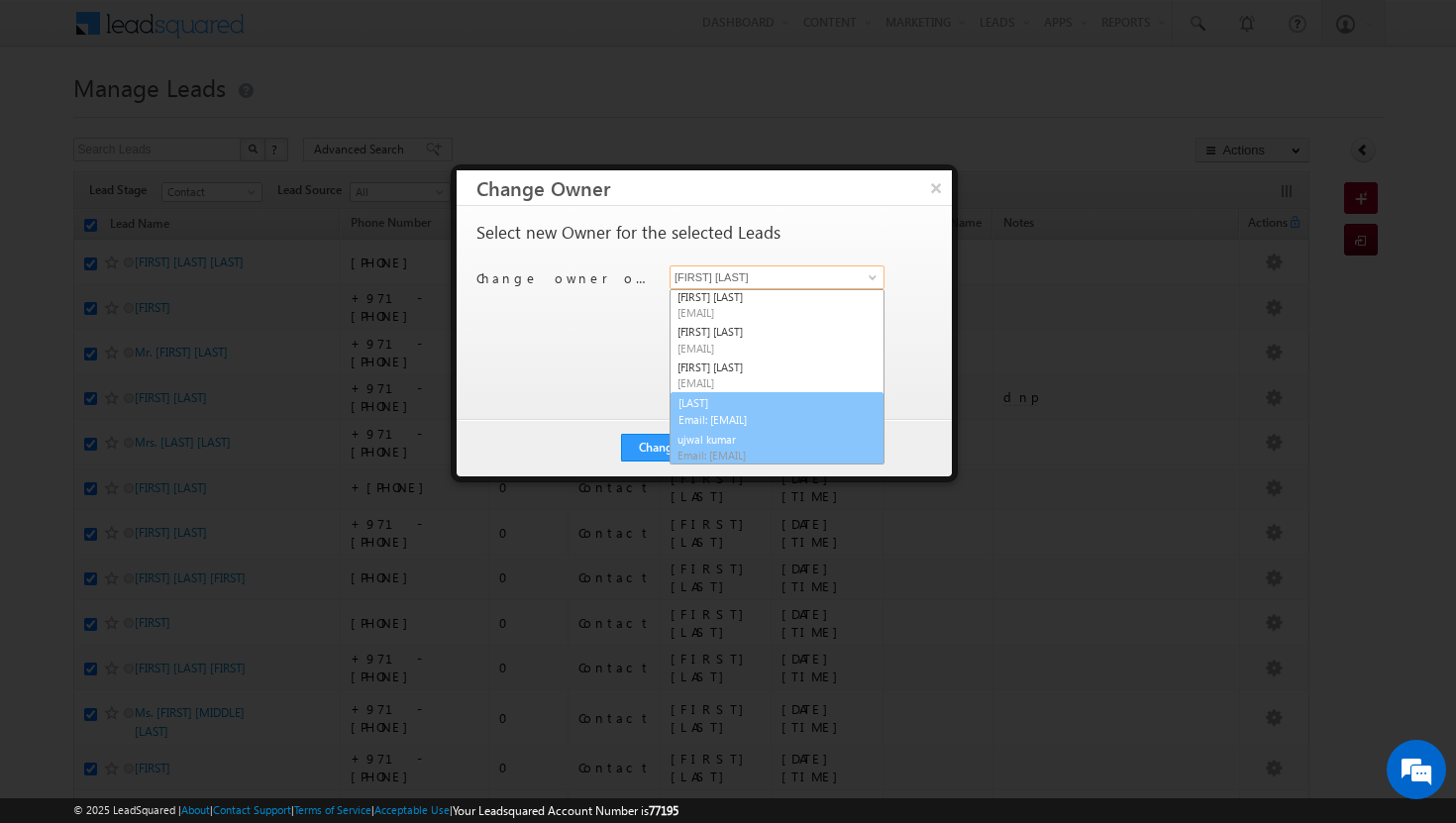 scroll, scrollTop: 72, scrollLeft: 0, axis: vertical 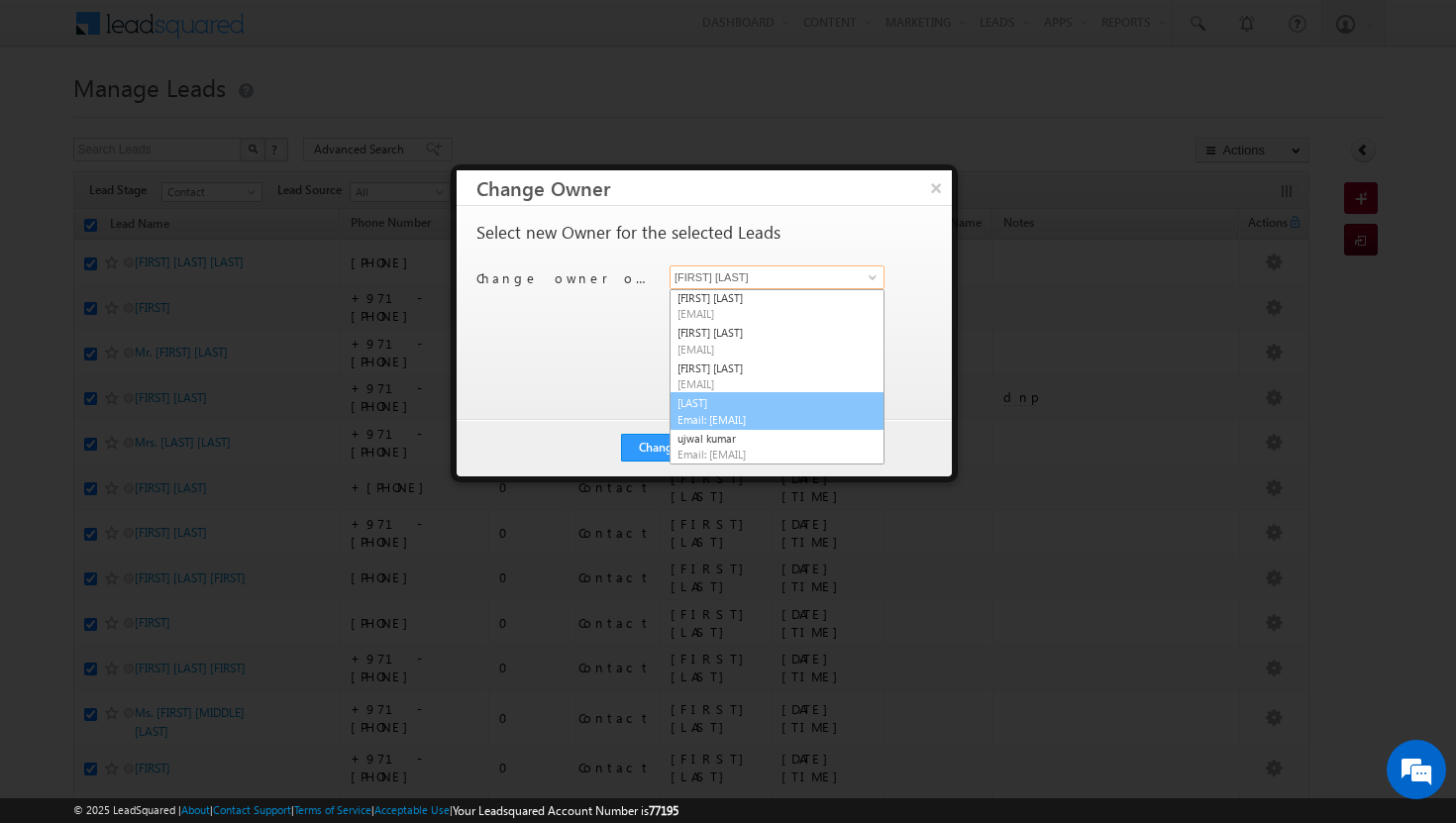 click on "Email: [EMAIL]" at bounding box center [767, 419] 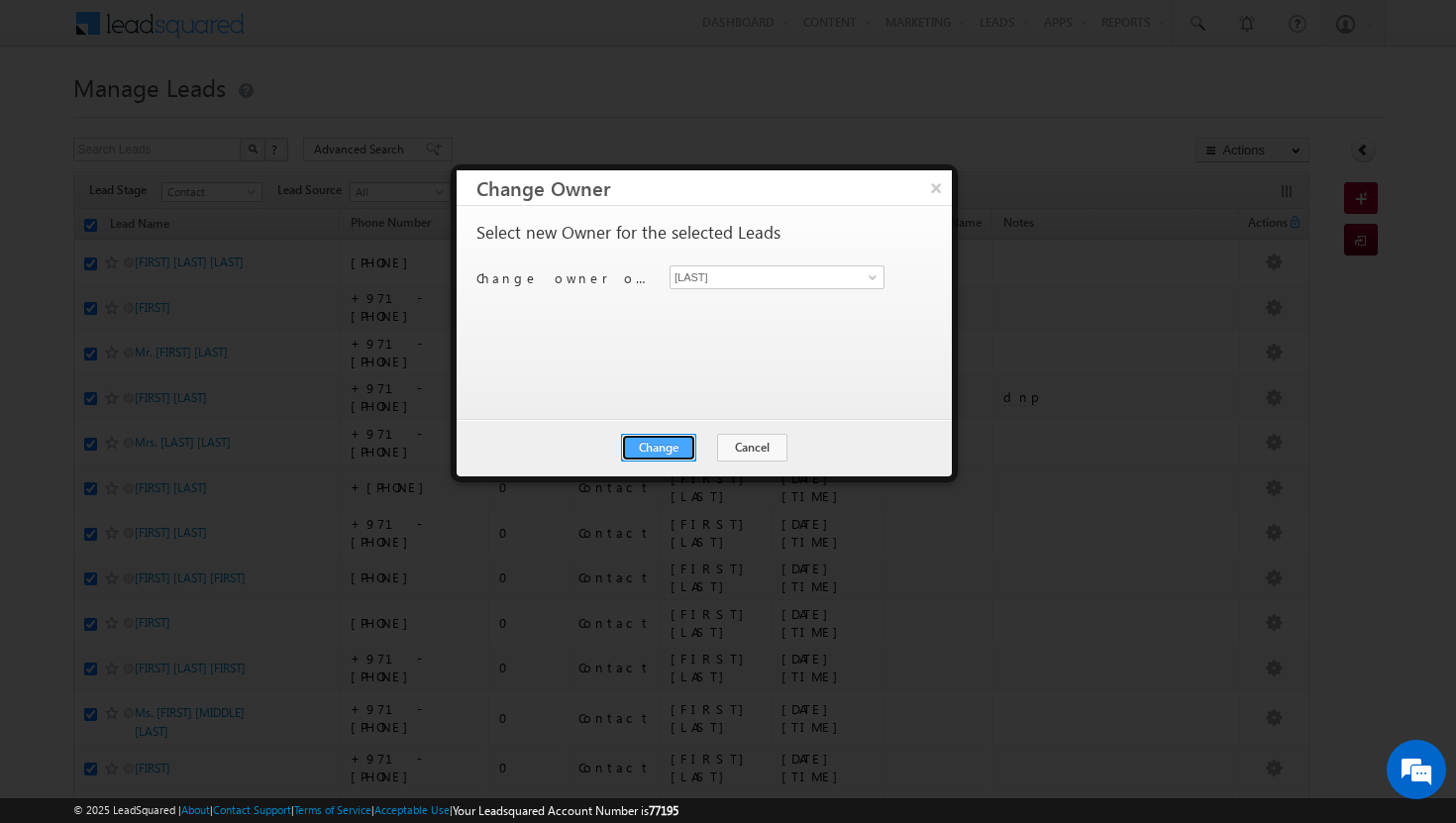 click on "Change" at bounding box center (659, 448) 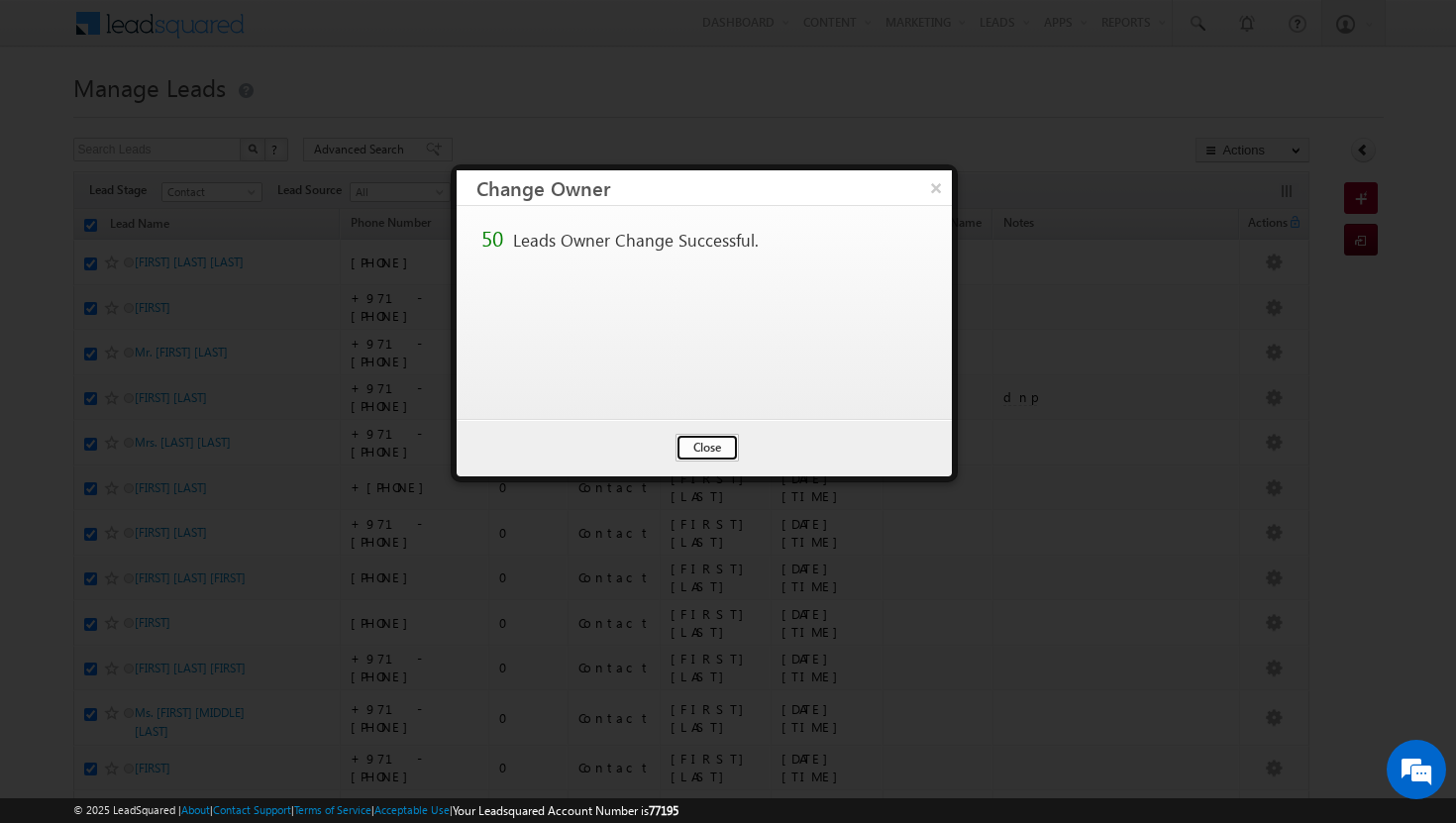 click on "Close" at bounding box center [707, 448] 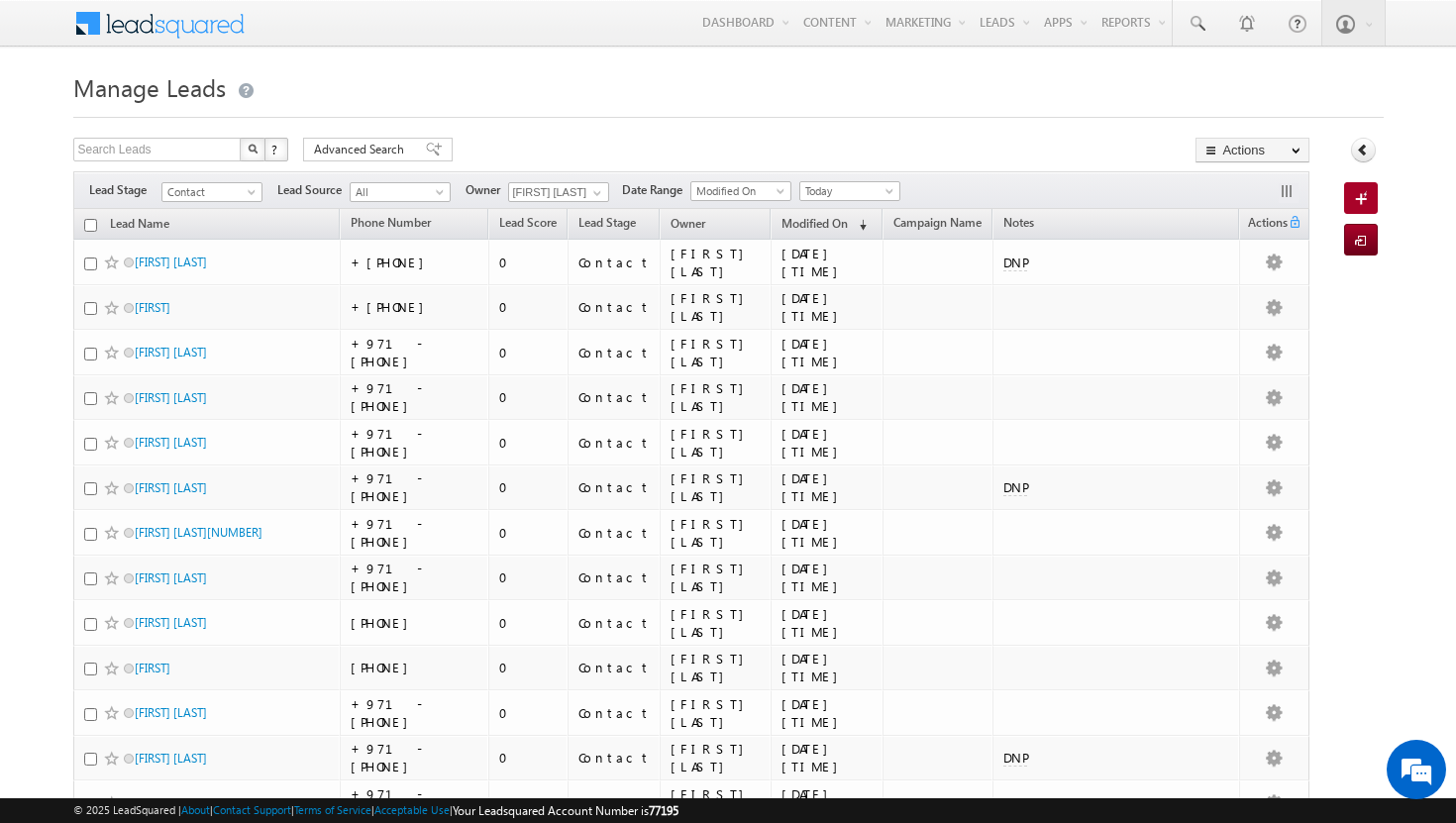 click at bounding box center (90, 225) 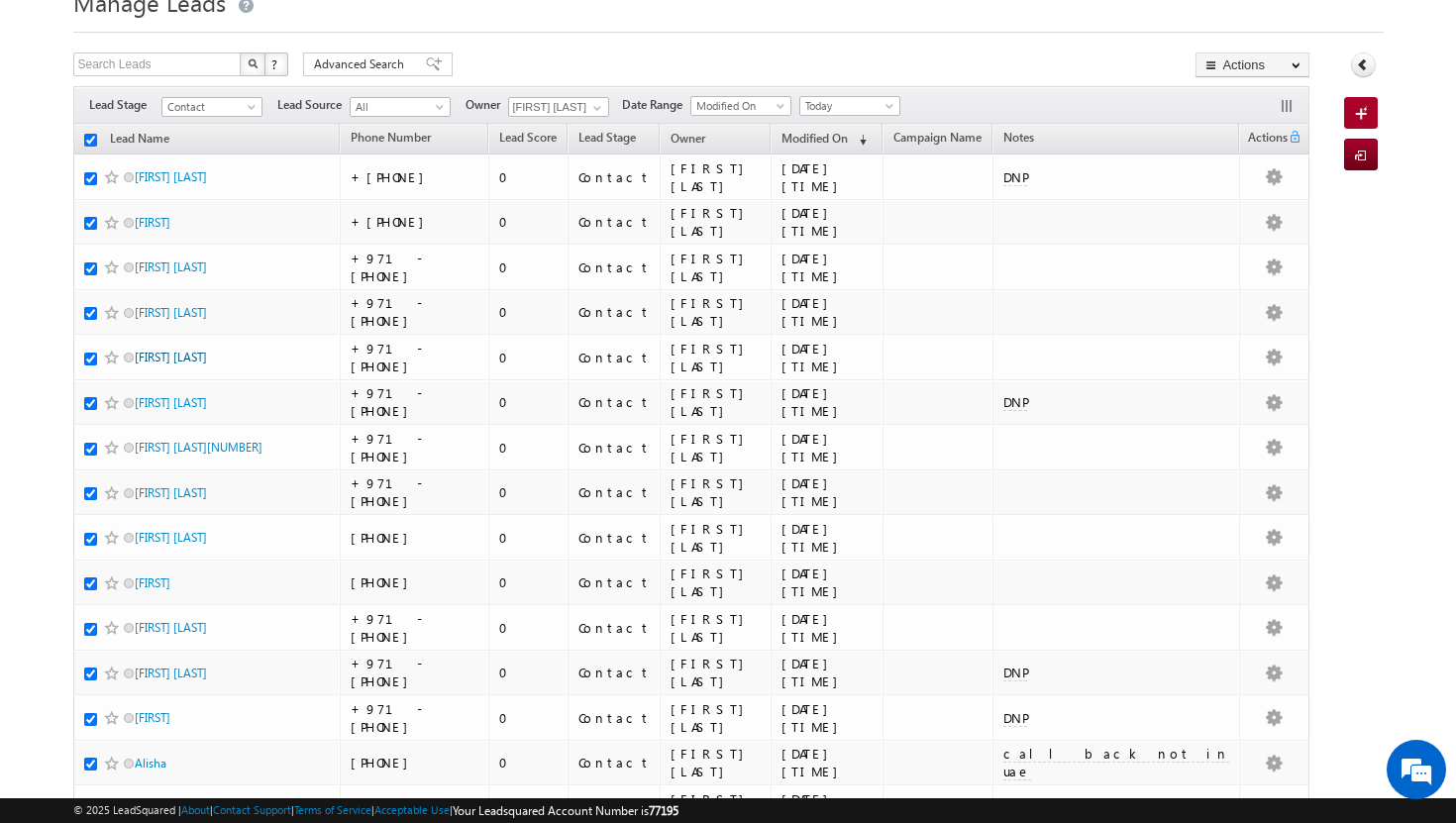 scroll, scrollTop: 0, scrollLeft: 0, axis: both 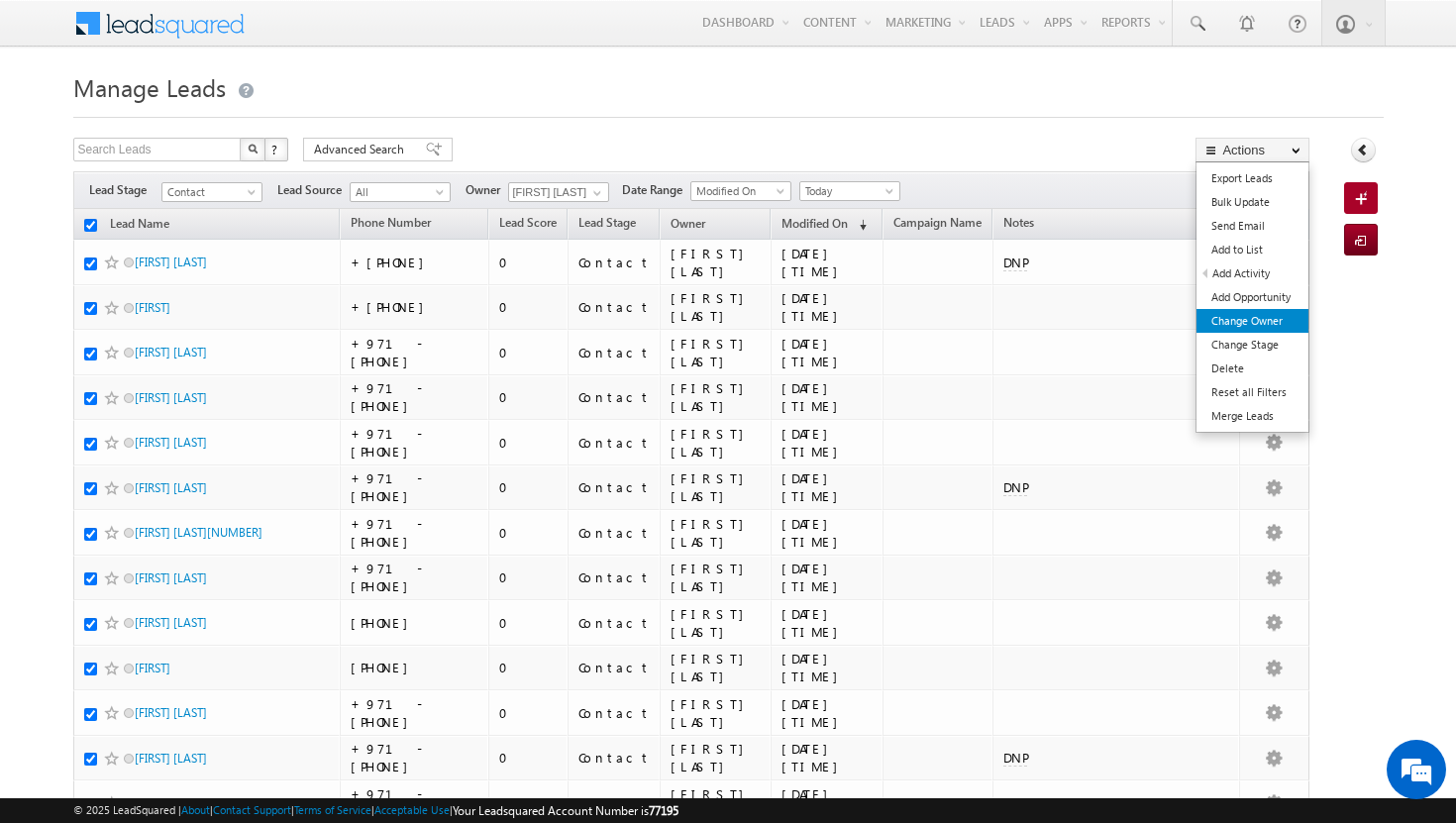 click on "Change Owner" at bounding box center [1252, 321] 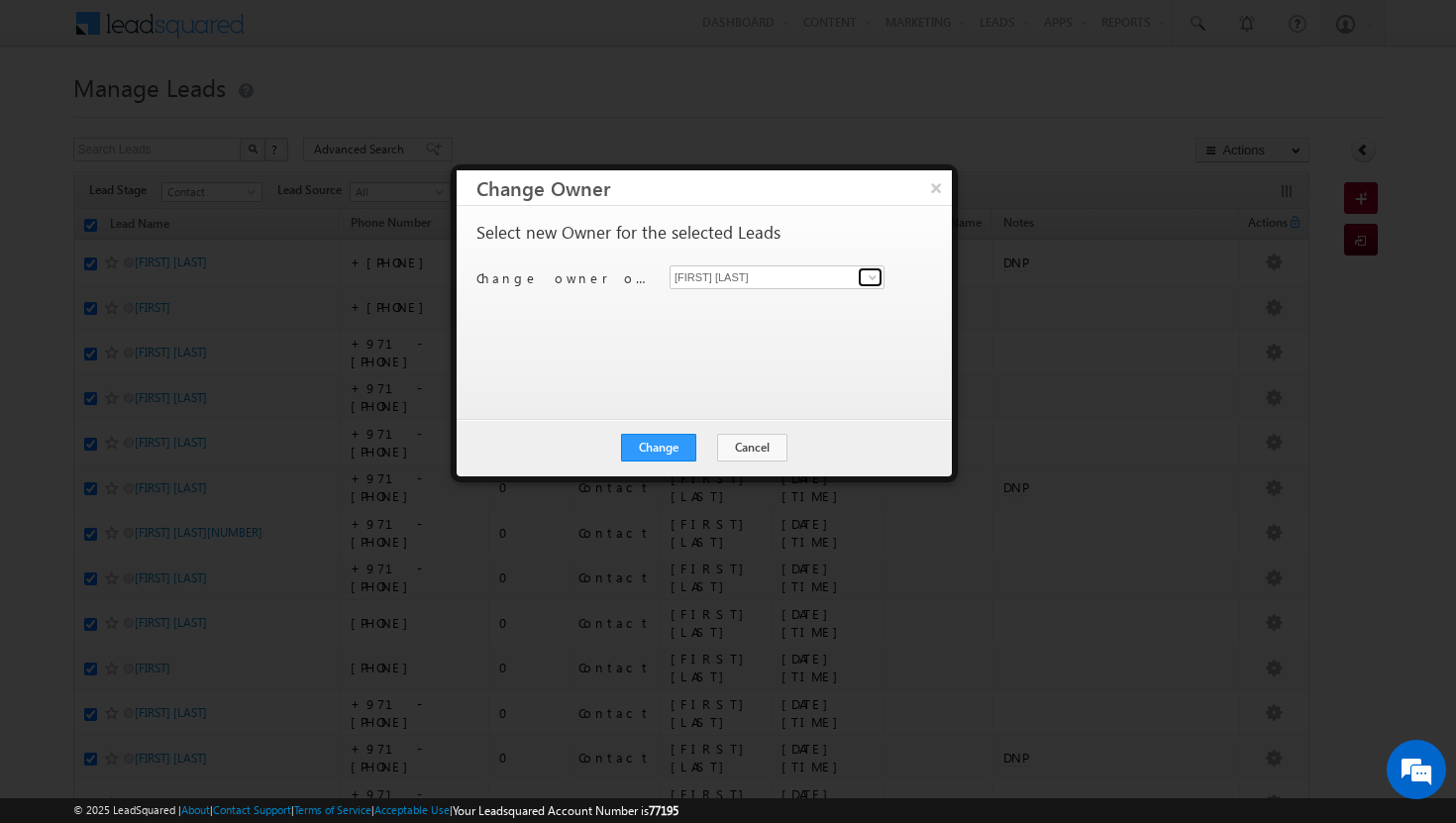 click at bounding box center [873, 277] 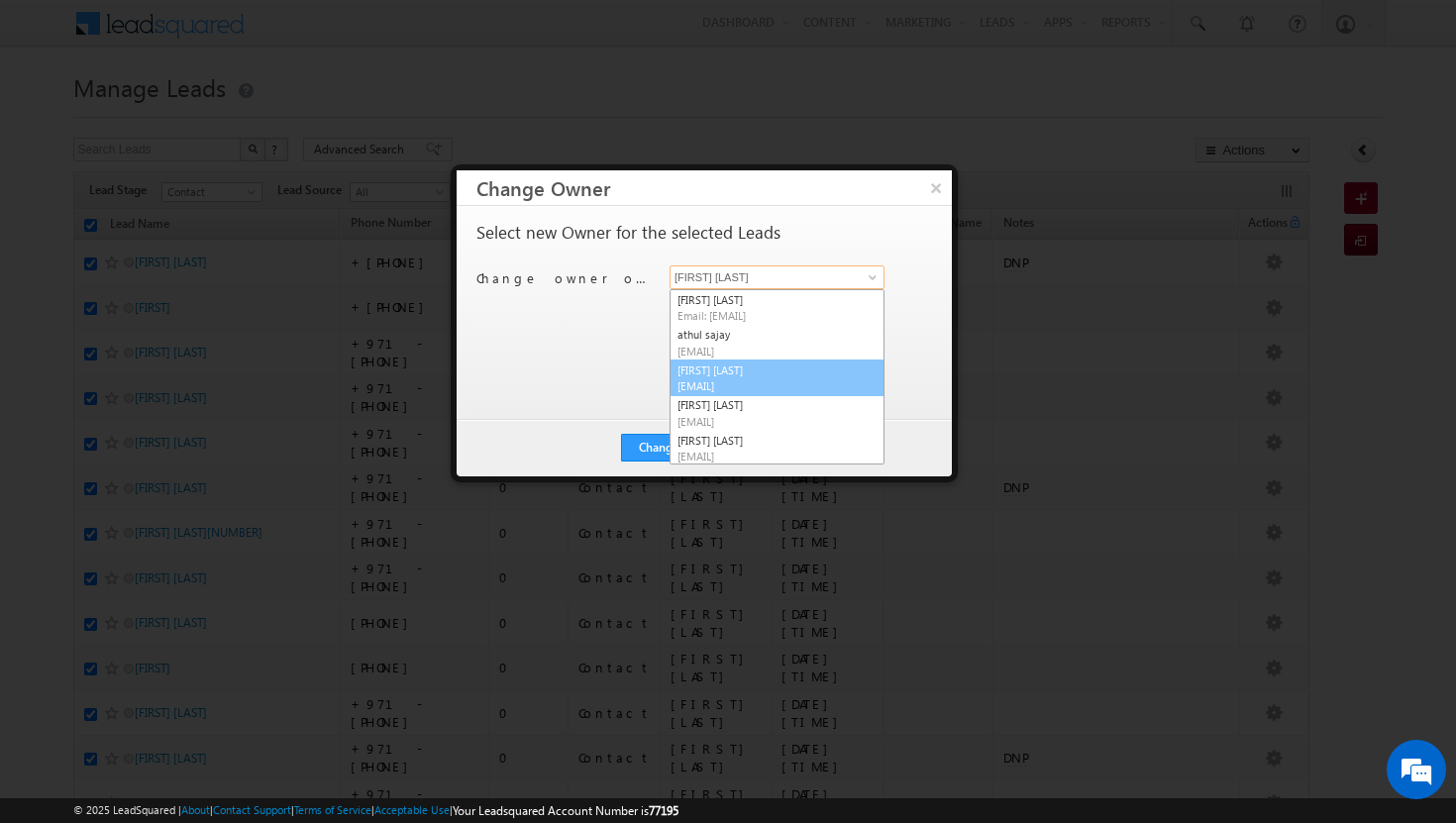 scroll, scrollTop: 72, scrollLeft: 0, axis: vertical 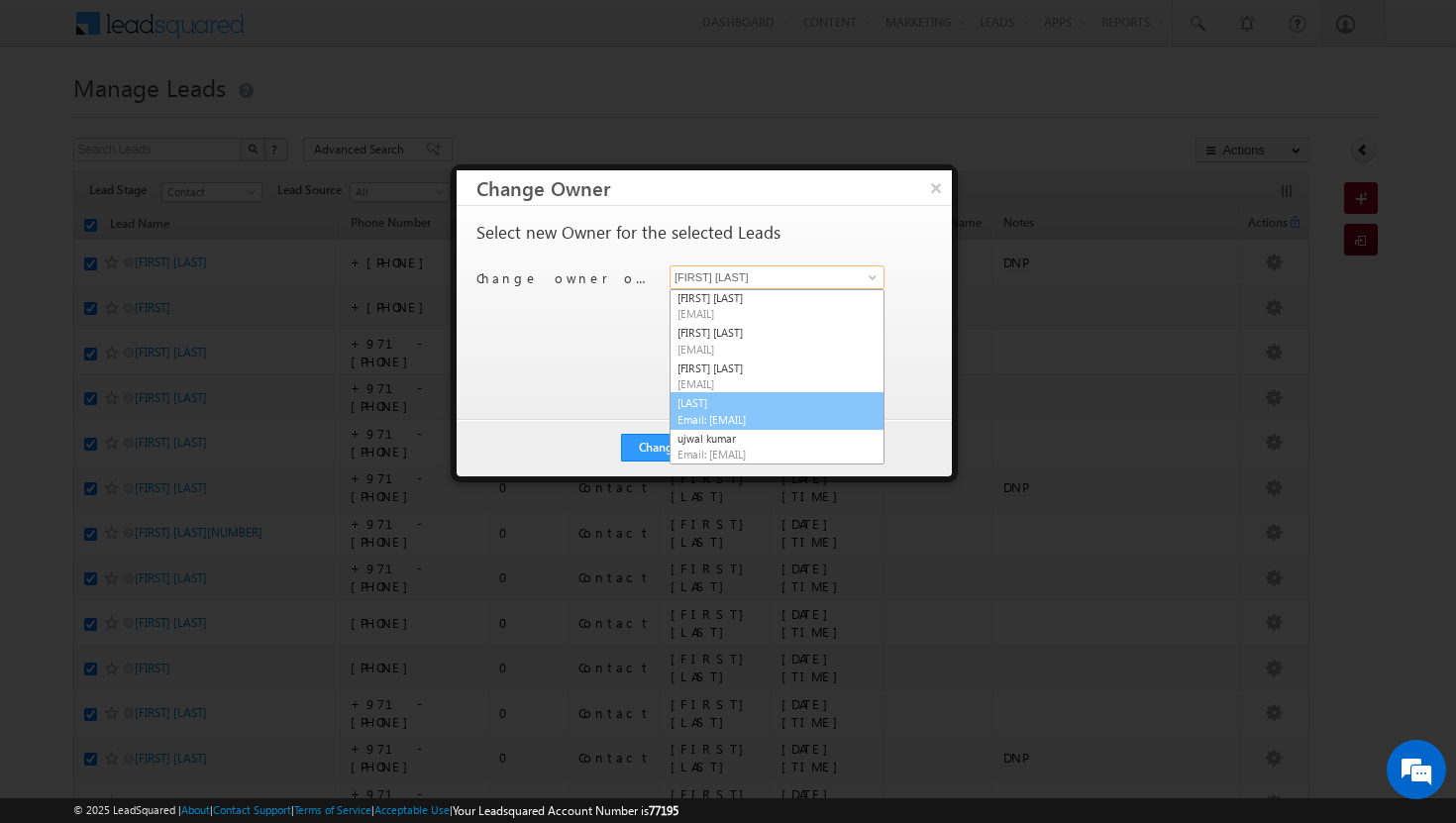 click on "[FIRST] [LAST] [EMAIL]" at bounding box center (777, 411) 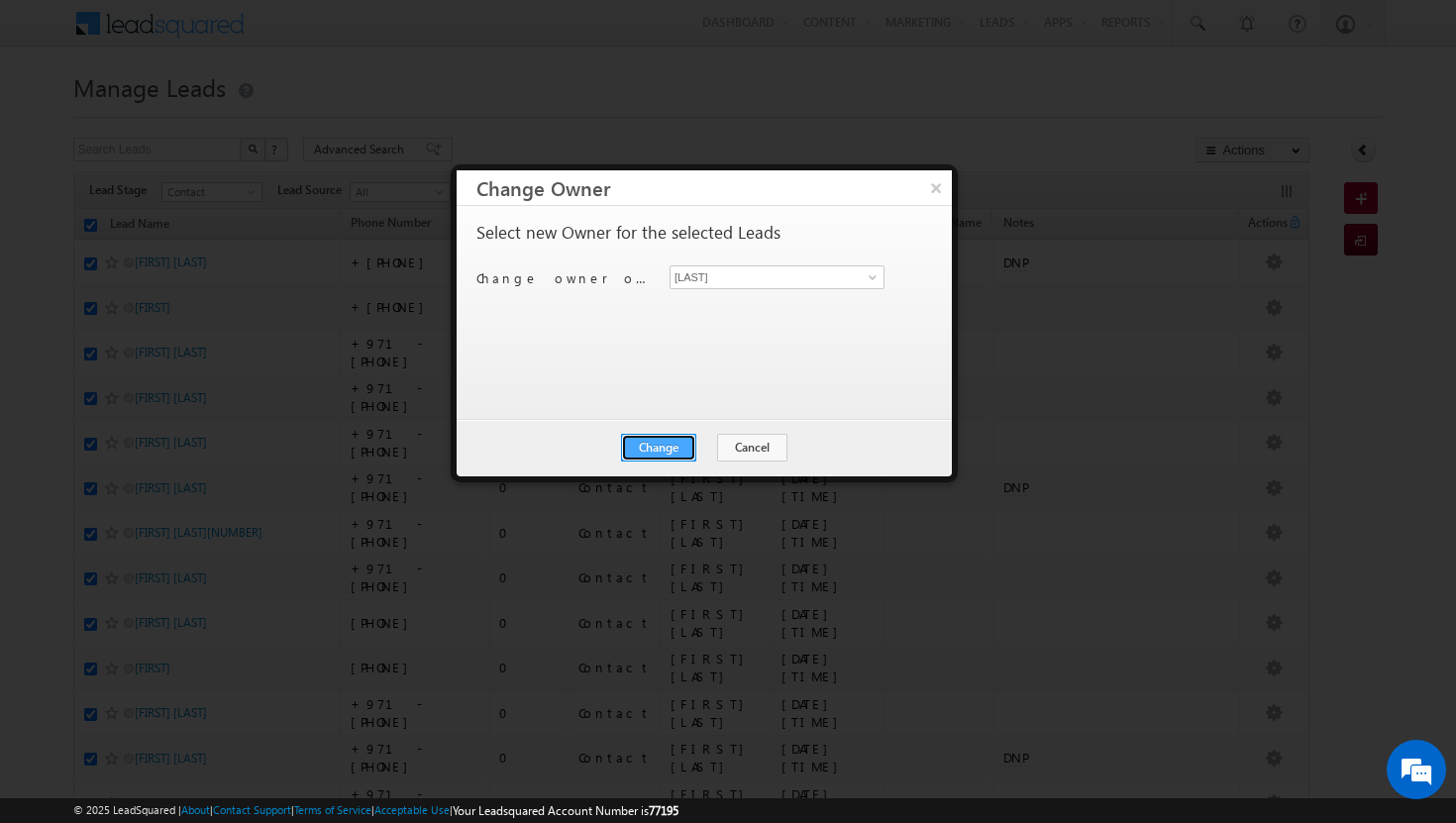 click on "Change" at bounding box center [659, 448] 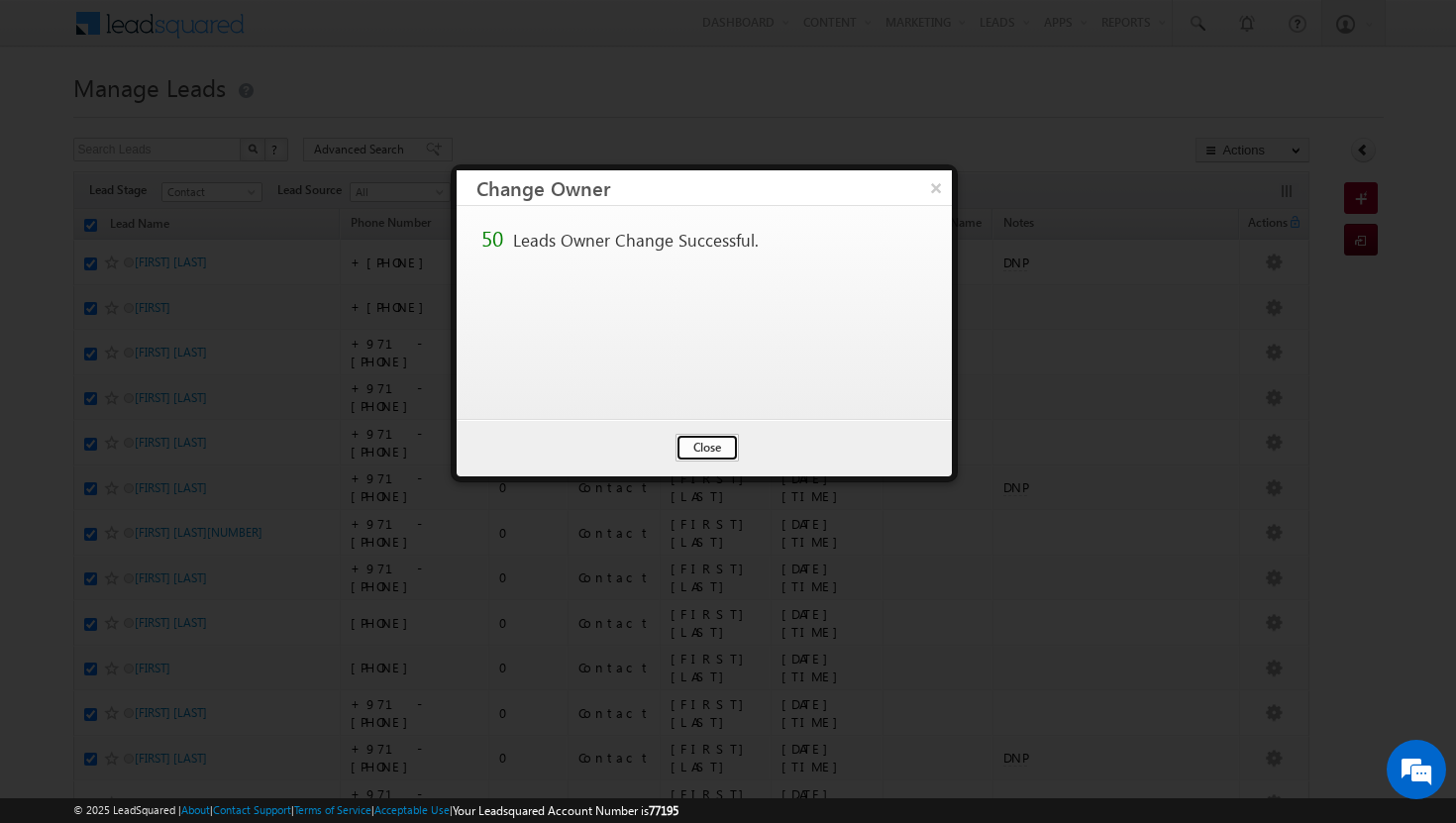 click on "Close" at bounding box center (707, 448) 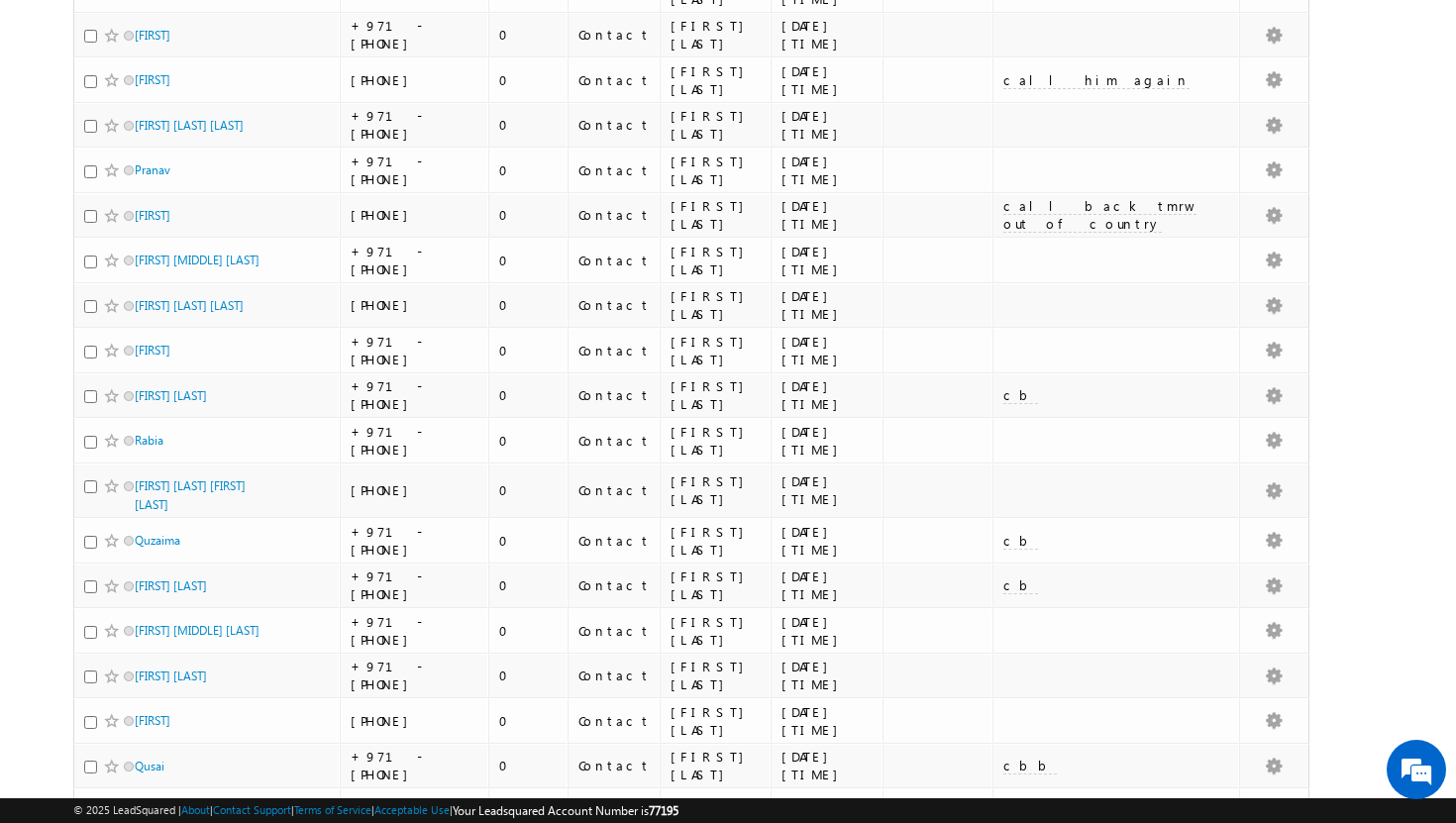 scroll, scrollTop: 0, scrollLeft: 0, axis: both 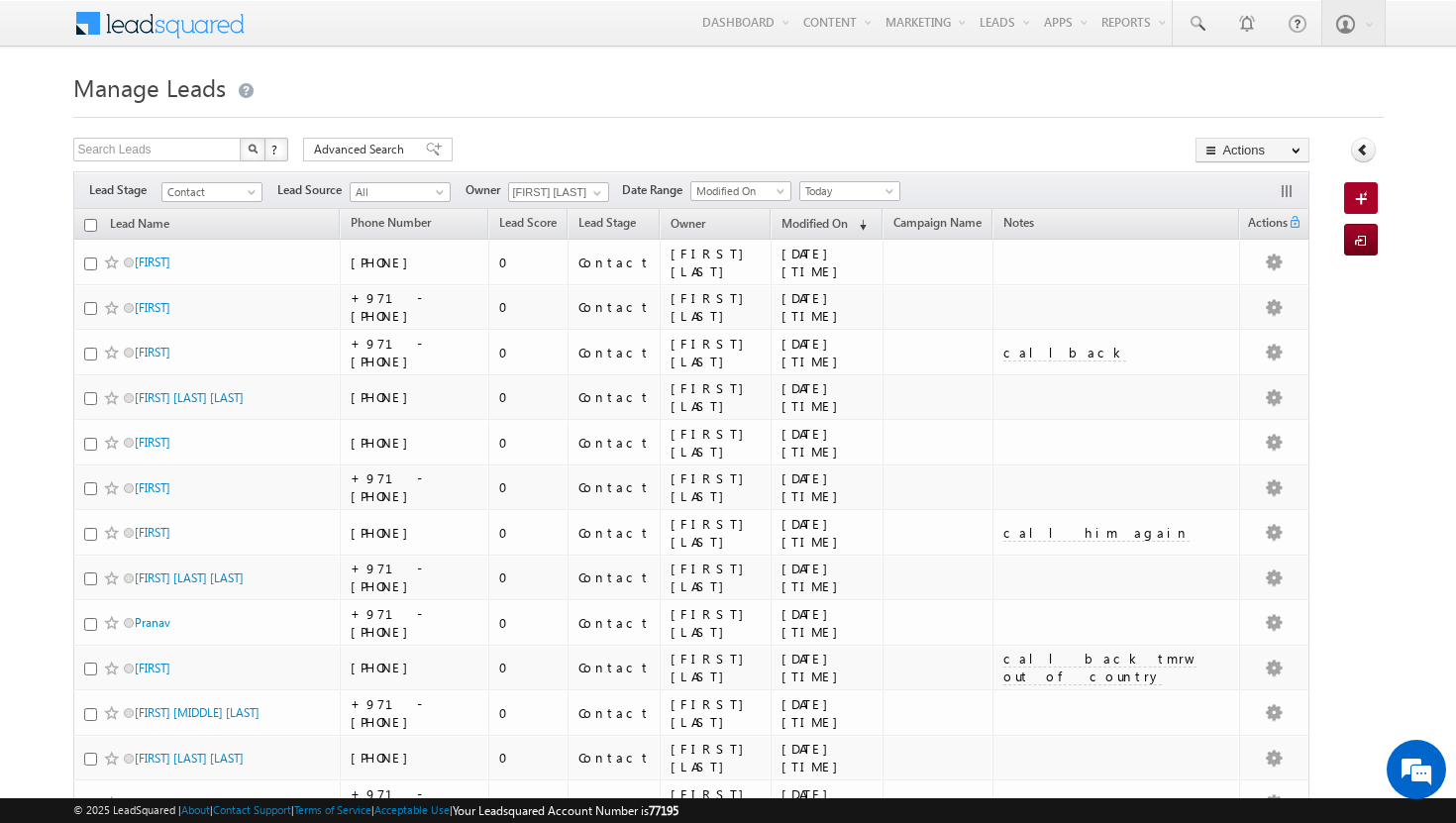 click at bounding box center [90, 225] 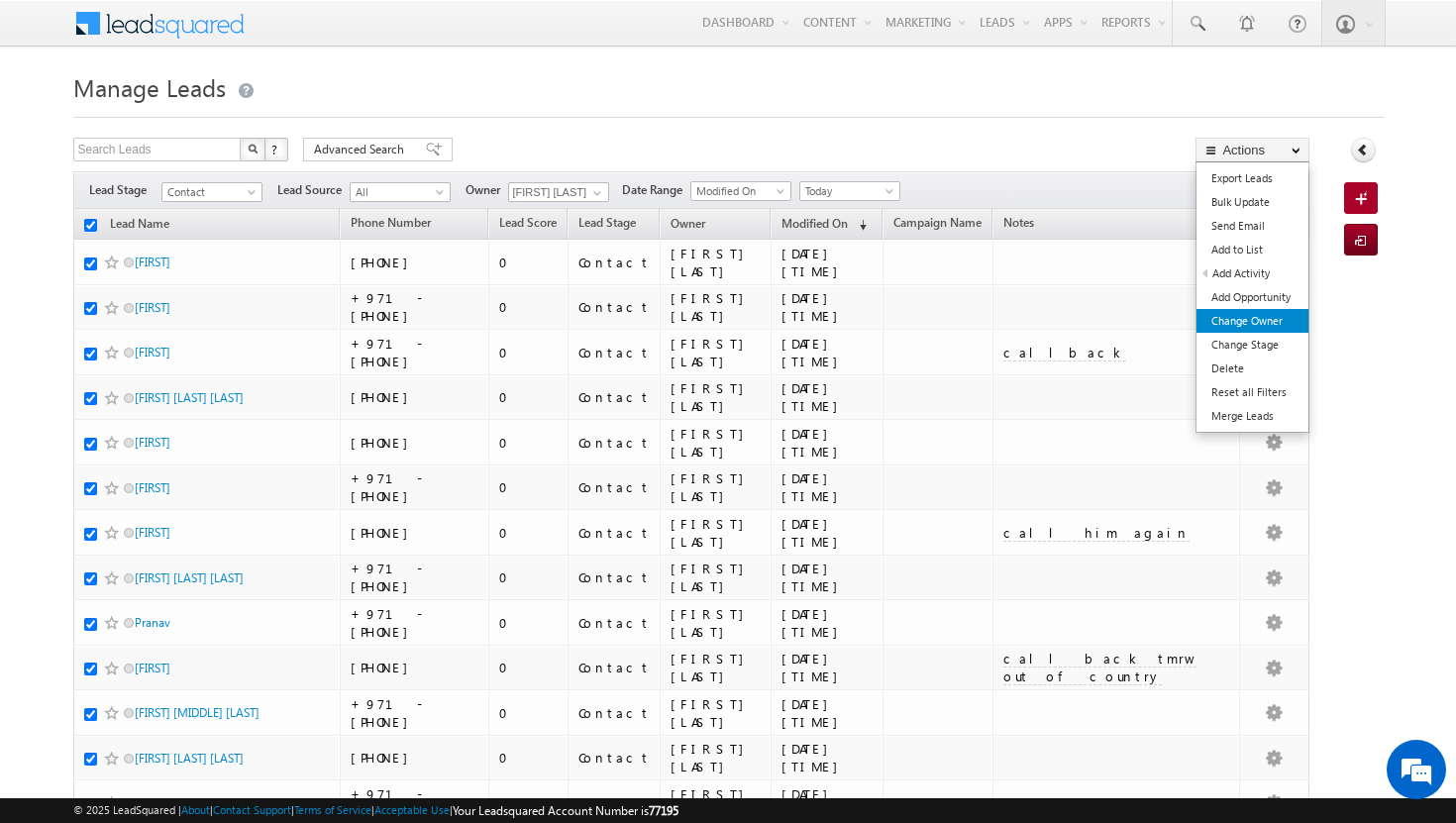 click on "Change Owner" at bounding box center [1252, 321] 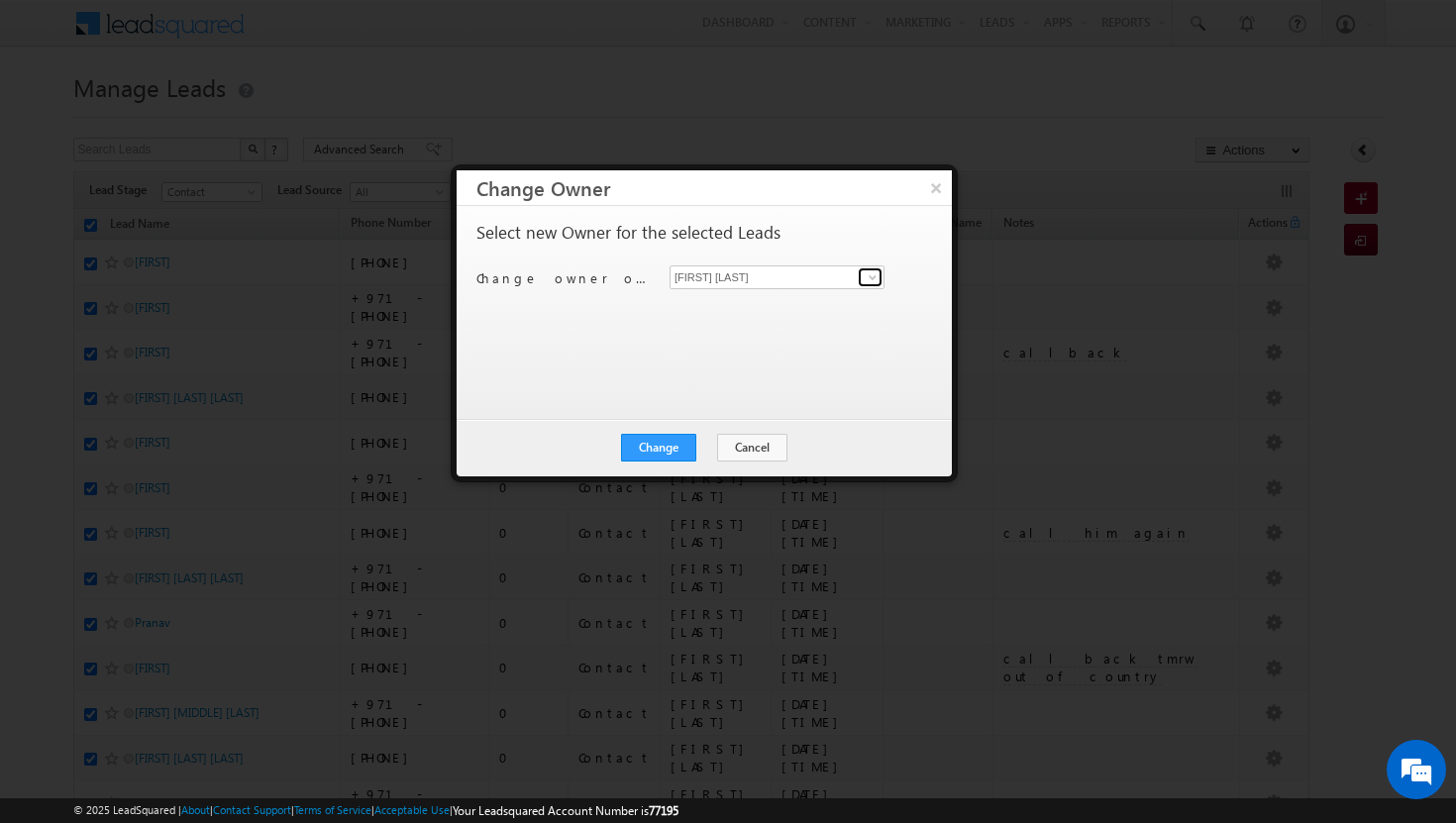 click at bounding box center [873, 277] 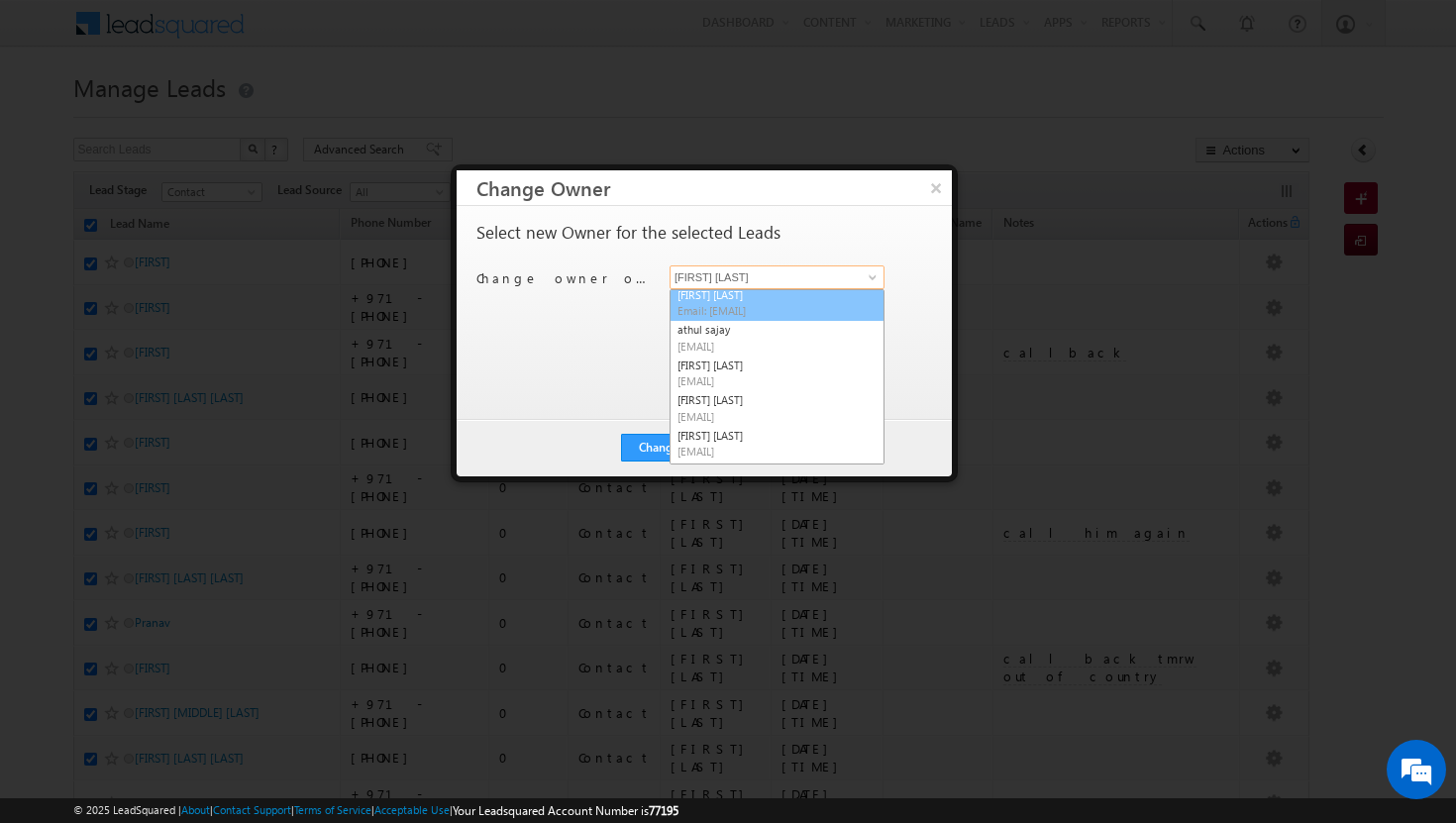 scroll, scrollTop: 0, scrollLeft: 0, axis: both 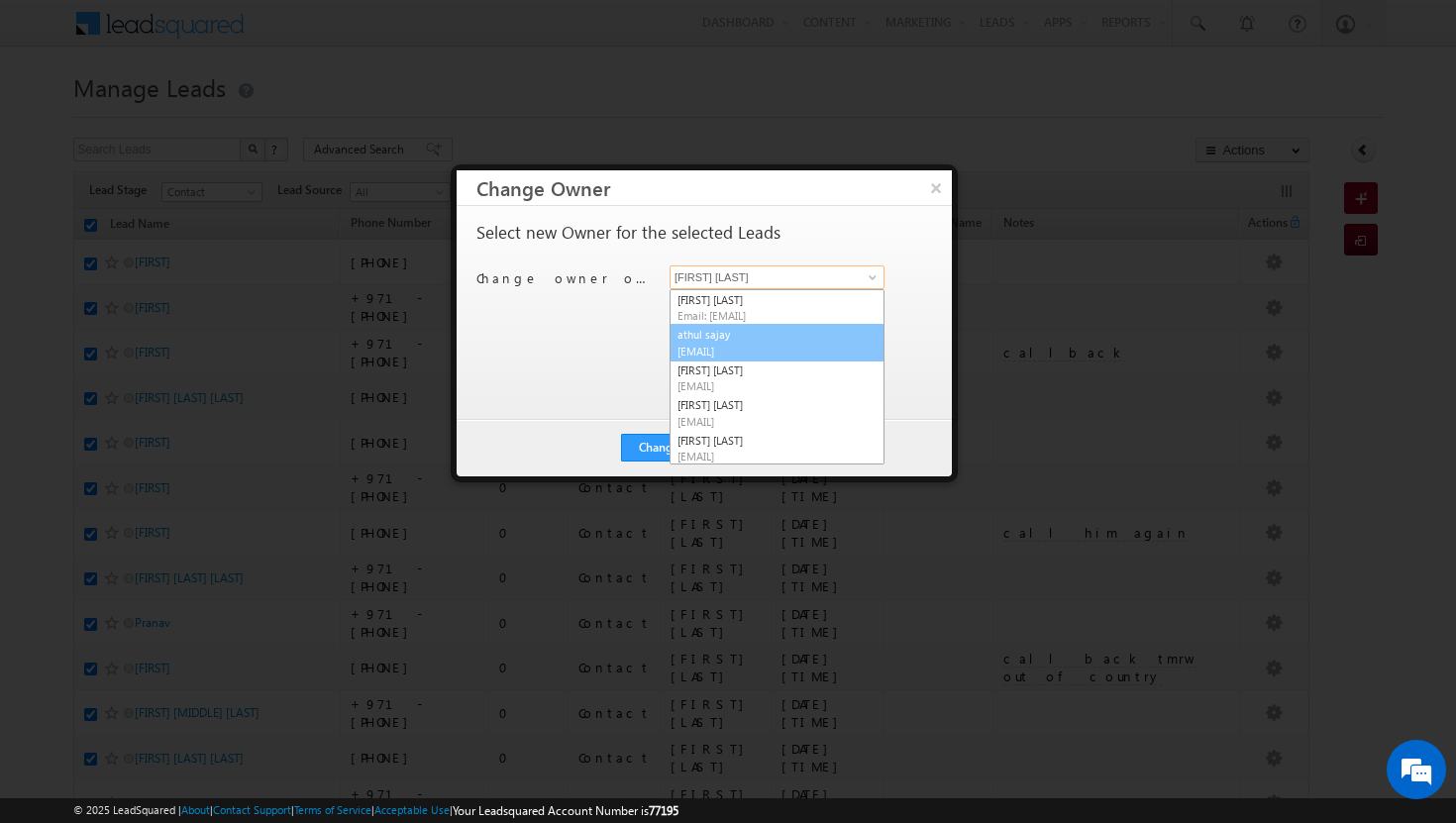 click on "[FIRST] [LAST] [EMAIL]" at bounding box center [777, 343] 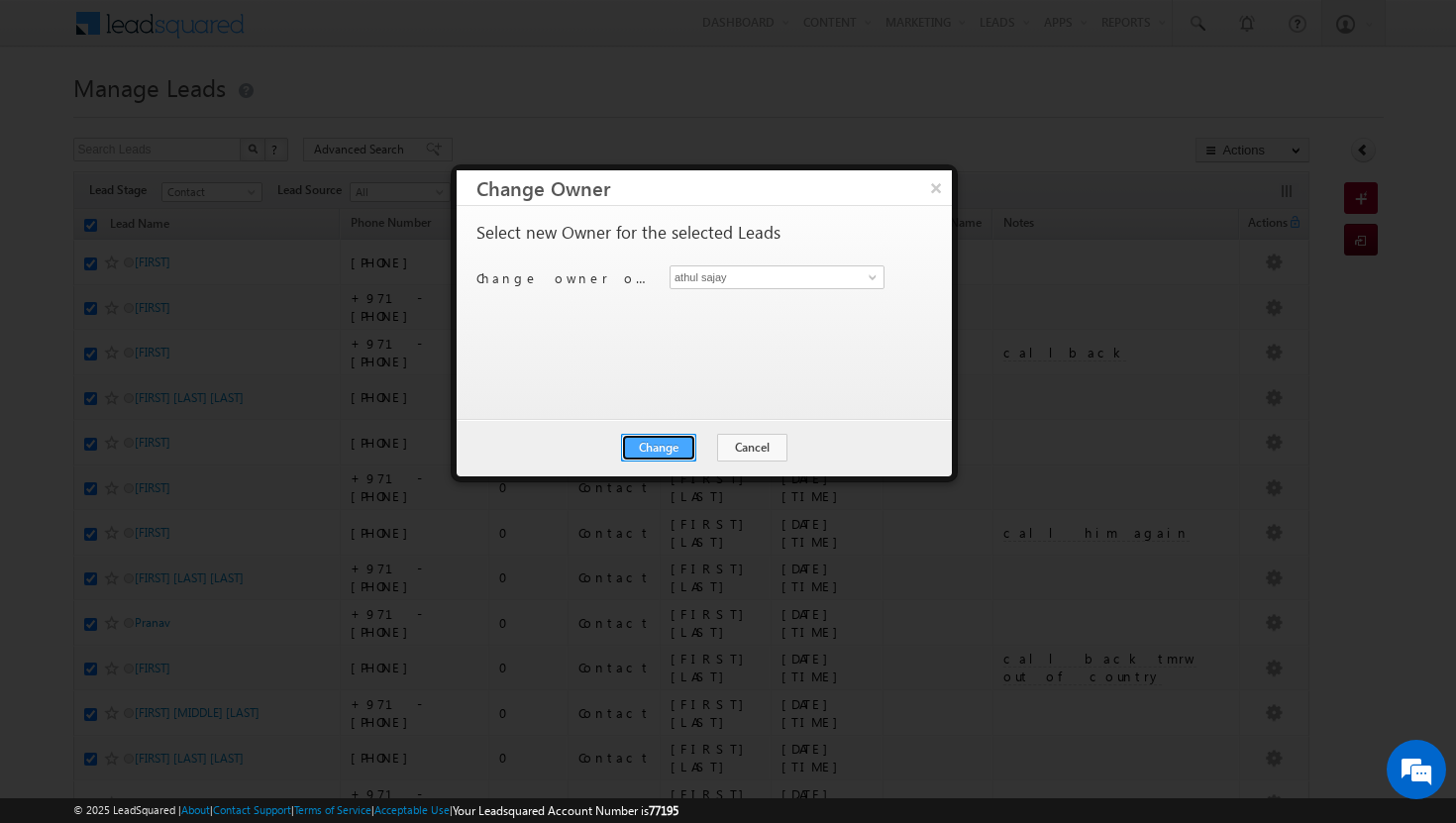 click on "Change" at bounding box center [659, 448] 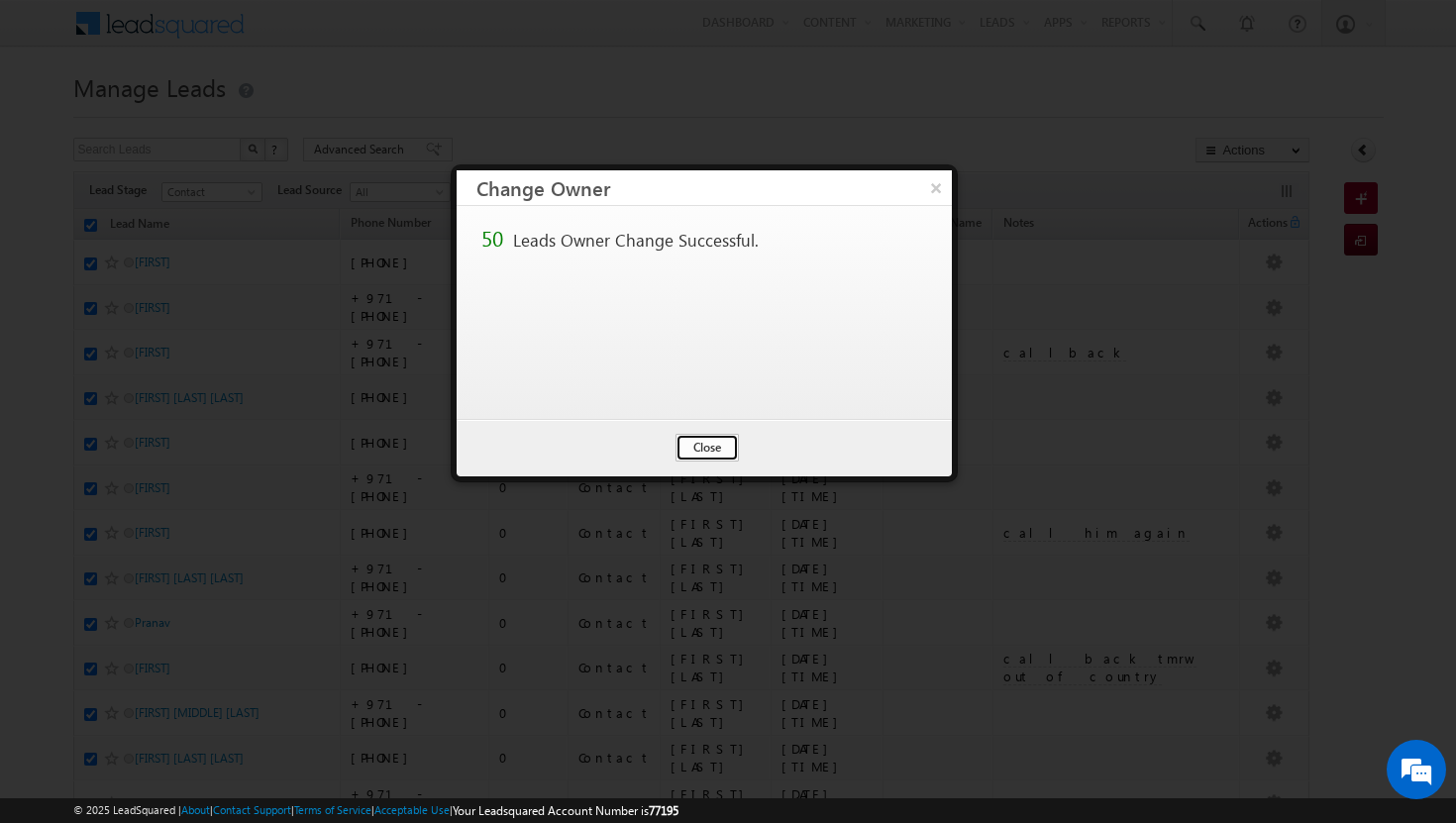 click on "Close" at bounding box center [707, 448] 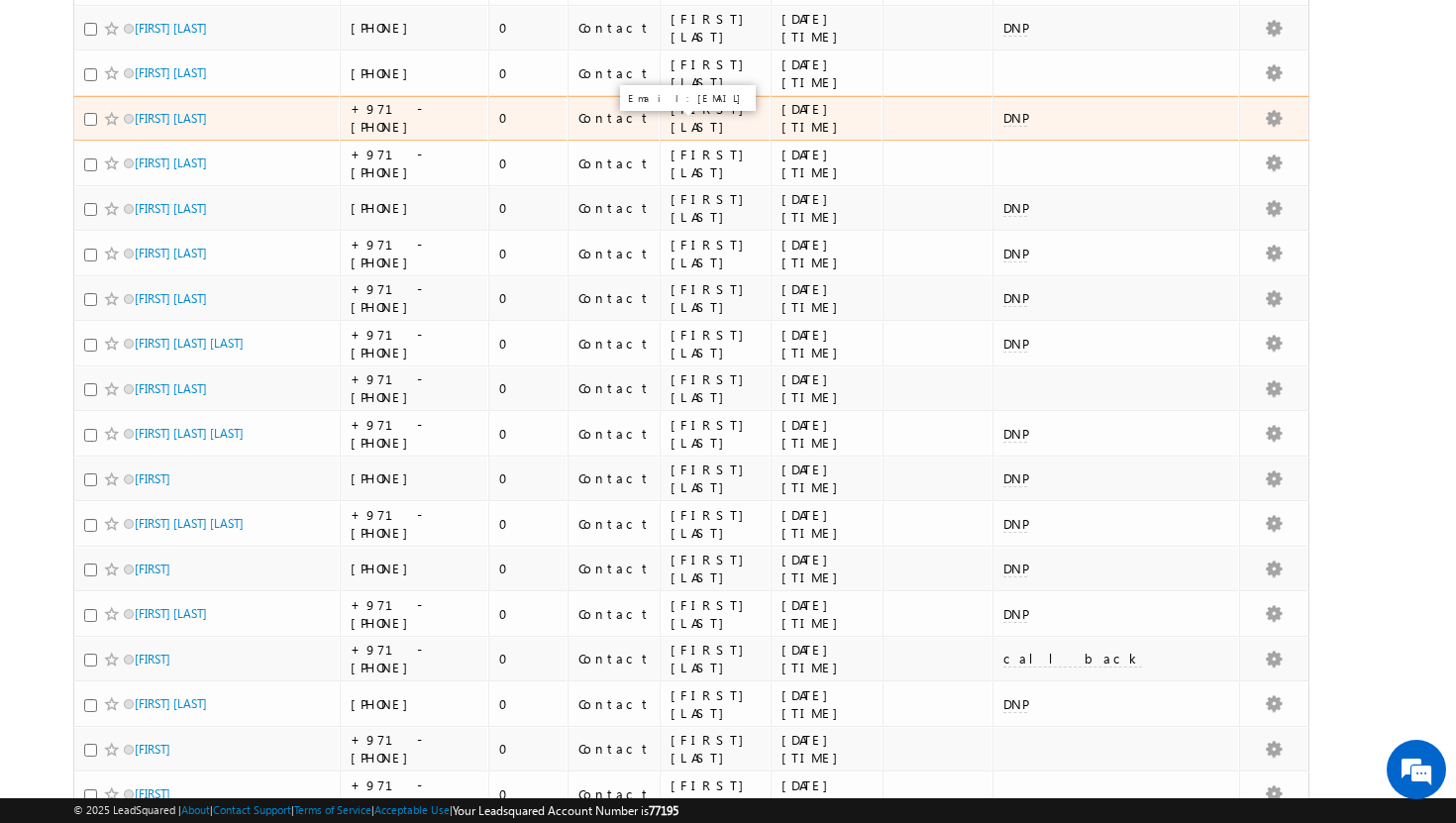 scroll, scrollTop: 1853, scrollLeft: 0, axis: vertical 